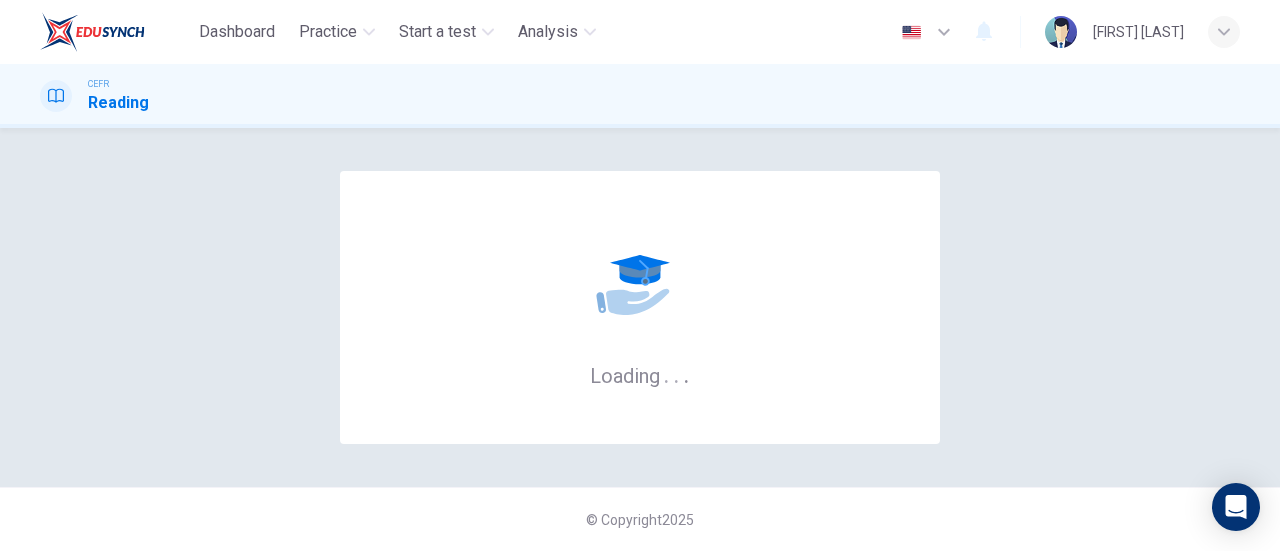 scroll, scrollTop: 0, scrollLeft: 0, axis: both 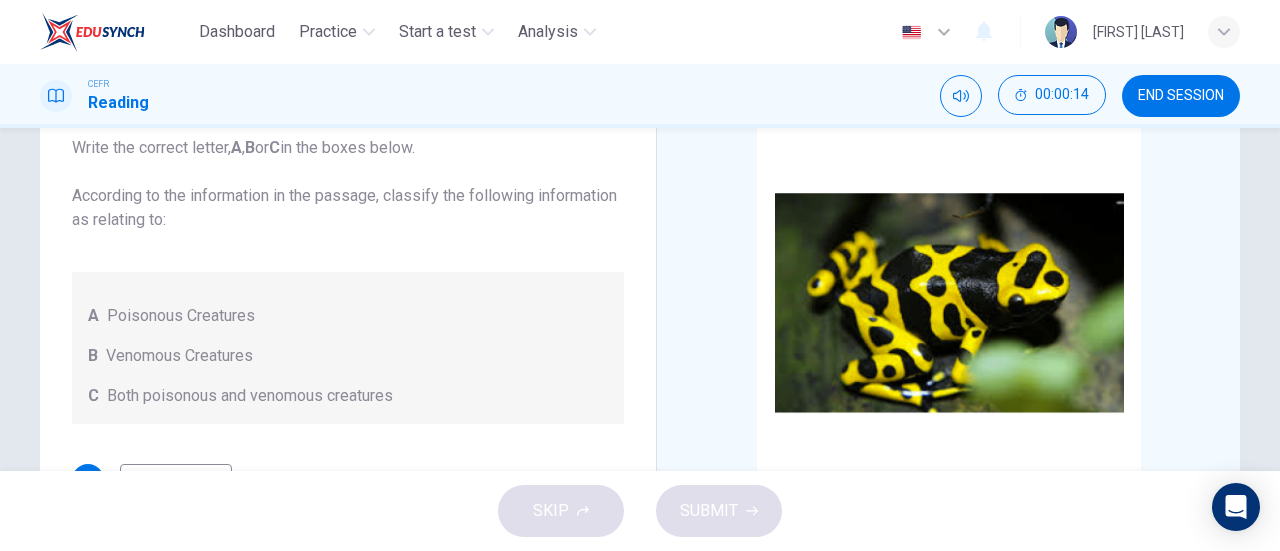 click on "A" at bounding box center [93, 316] 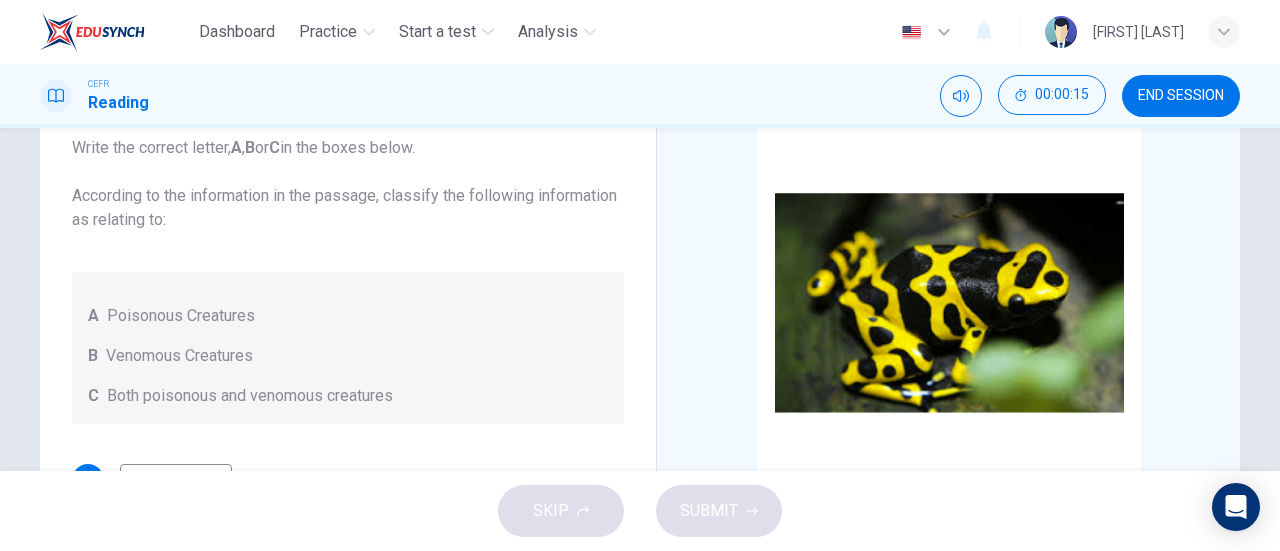 drag, startPoint x: 81, startPoint y: 313, endPoint x: 278, endPoint y: 311, distance: 197.01015 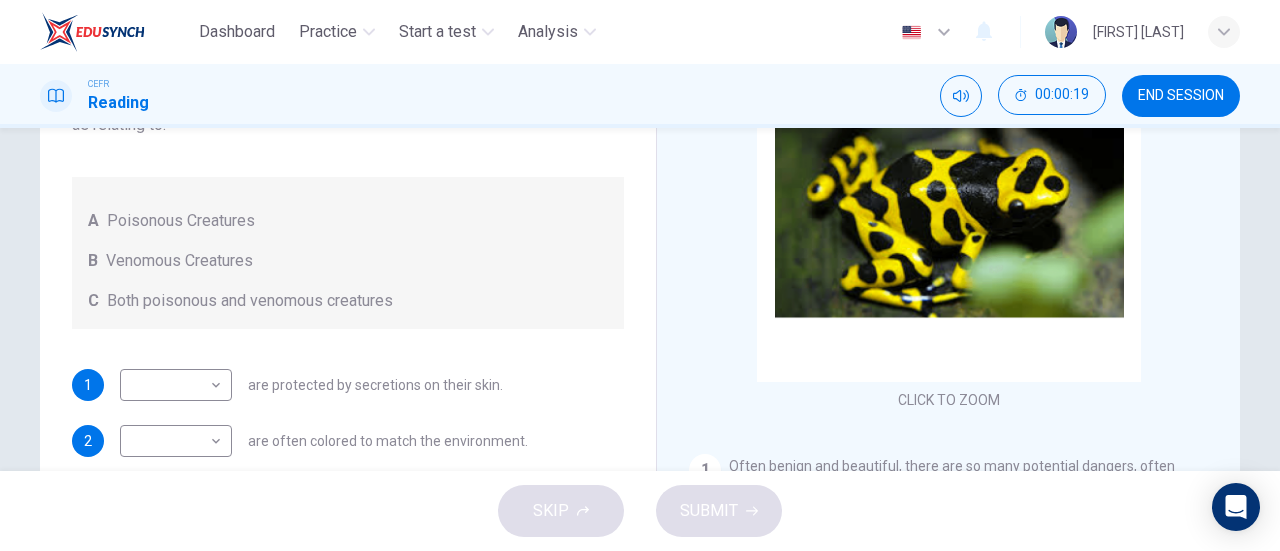 scroll, scrollTop: 223, scrollLeft: 0, axis: vertical 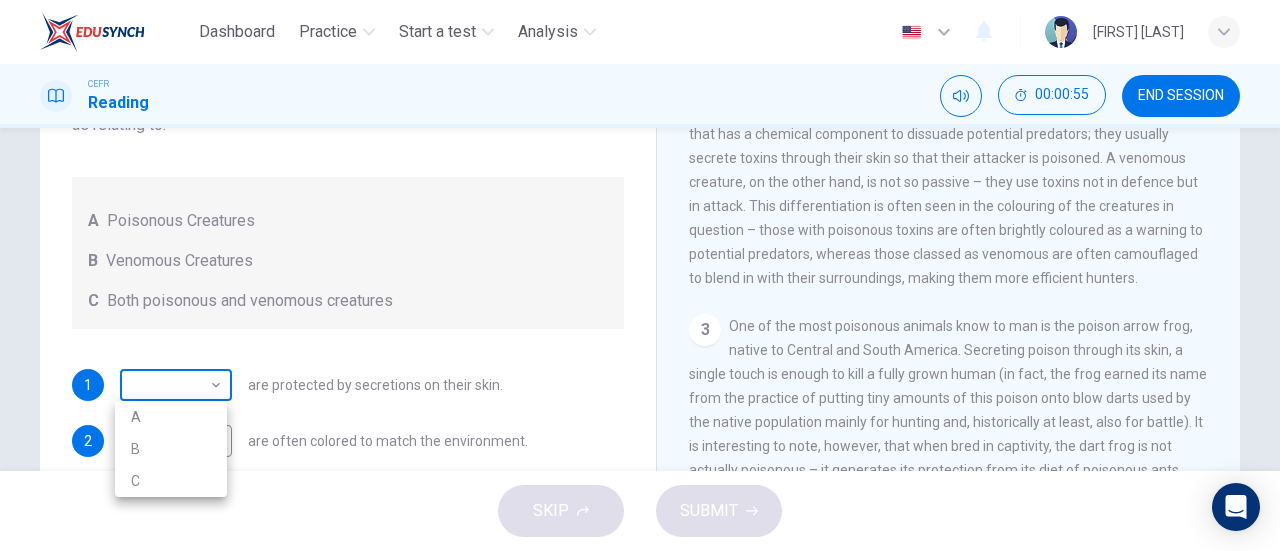 click on "Dashboard Practice Start a test Analysis English en ​ [FIRST] [LAST] CEFR Reading 00:00:55 END SESSION Questions 1 - 3 Write the correct letter,  A ,  B  or  C  in the boxes below.
According to the information in the passage, classify the following information
as relating to: A Poisonous Creatures B Venomous Creatures C Both poisonous and venomous creatures 1 ​ ​ are protected by secretions on their skin. 2 ​ ​ are often colored to match the environment. 3 ​ ​ aggressively use toxins. Poisonous Animals CLICK TO ZOOM Click to Zoom 1 Often benign and beautiful, there are so many potential dangers, often lethal, hidden in the natural world that our continued existence on the planet is actually quite astounding. Earthquakes, tsunami and volcanoes are some of natures more cataclysmic risks, but fade in comparison to the dangers presented by the more aggressive flora and fauna around the world. 2 3 4 5 6 SKIP SUBMIT EduSynch - Online Language Proficiency Testing
2025 A" at bounding box center (640, 275) 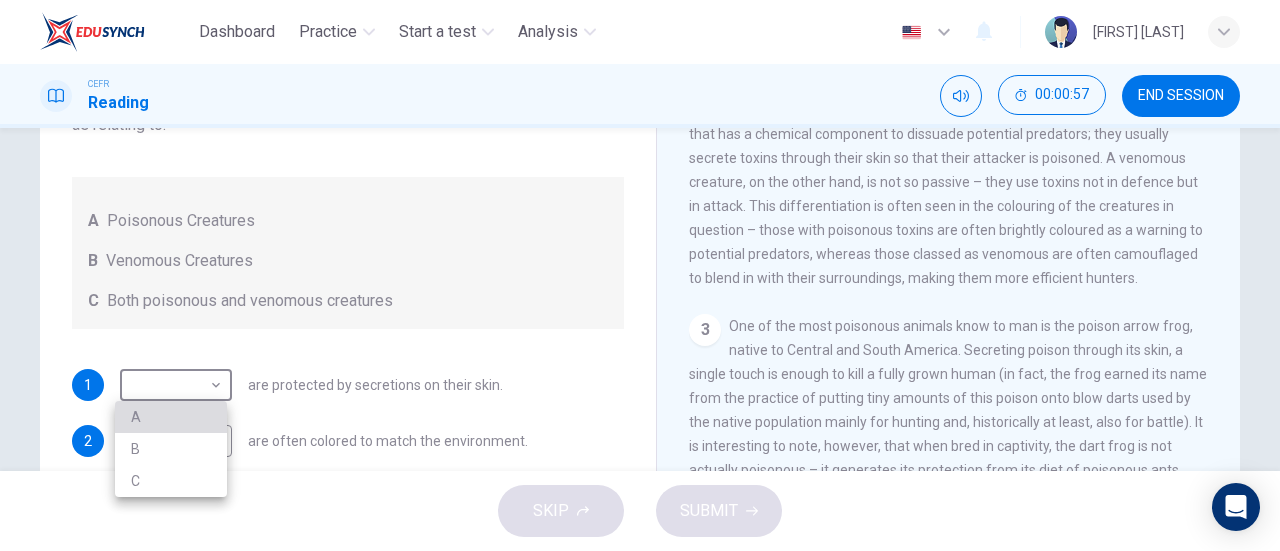 click on "A" at bounding box center (171, 417) 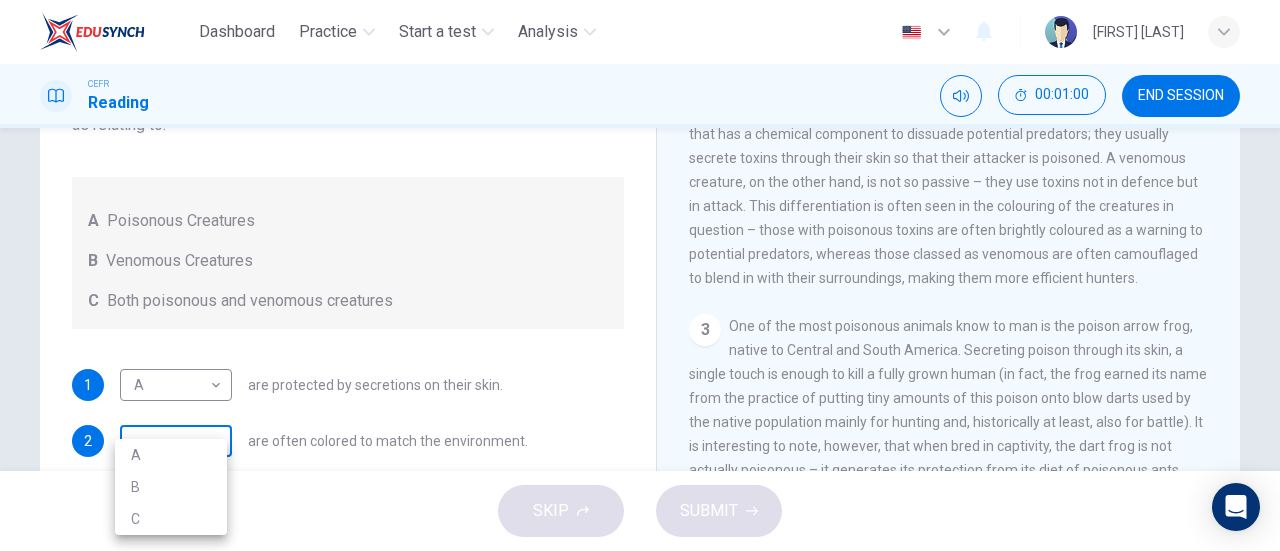 click on "Dashboard Practice Start a test Analysis English en ​ [FIRST] [LAST] CEFR Reading 00:01:00 END SESSION Questions 1 - 3 Write the correct letter,  A ,  B  or  C  in the boxes below.
According to the information in the passage, classify the following information
as relating to: A Poisonous Creatures B Venomous Creatures C Both poisonous and venomous creatures 1 A A ​ are protected by secretions on their skin. 2 ​ ​ are often colored to match the environment. 3 ​ ​ aggressively use toxins. Poisonous Animals CLICK TO ZOOM Click to Zoom 1 Often benign and beautiful, there are so many potential dangers, often lethal, hidden in the natural world that our continued existence on the planet is actually quite astounding. Earthquakes, tsunami and volcanoes are some of natures more cataclysmic risks, but fade in comparison to the dangers presented by the more aggressive flora and fauna around the world. 2 3 4 5 6 SKIP SUBMIT EduSynch - Online Language Proficiency Testing
2025 A" at bounding box center (640, 275) 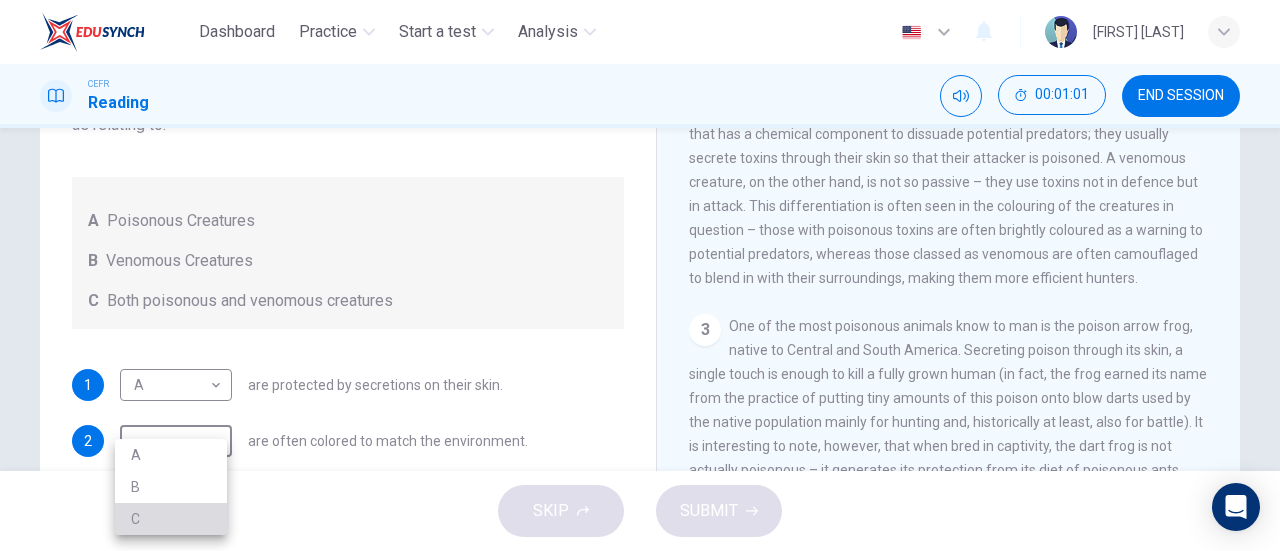 click on "C" at bounding box center (171, 519) 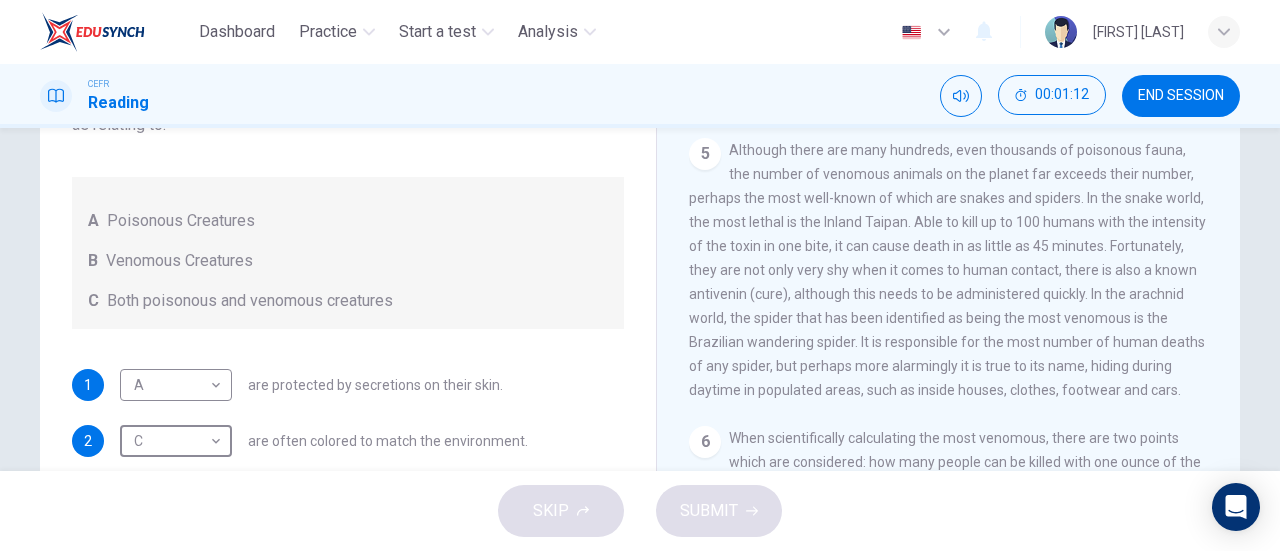 scroll, scrollTop: 1139, scrollLeft: 0, axis: vertical 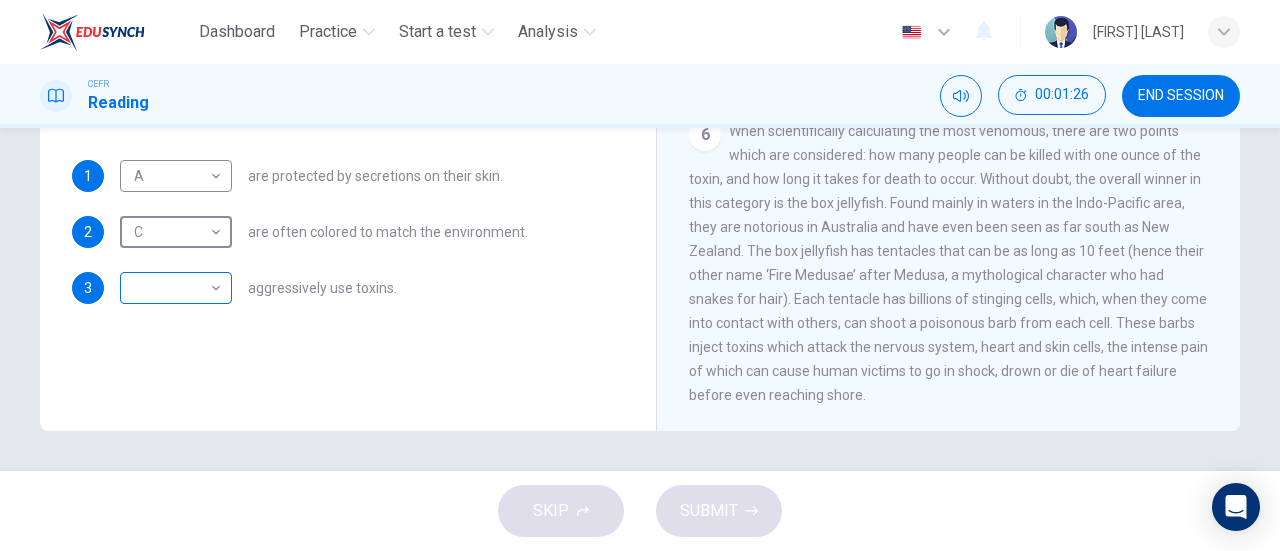 click on "Dashboard Practice Start a test Analysis English en ​ [FIRST] [LAST] CEFR Reading 00:01:26 END SESSION Questions 1 - 3 Write the correct letter,  A ,  B  or  C  in the boxes below.
According to the information in the passage, classify the following information
as relating to: A Poisonous Creatures B Venomous Creatures C Both poisonous and venomous creatures 1 A A ​ are protected by secretions on their skin. 2 C C ​ are often colored to match the environment. 3 ​ ​ aggressively use toxins. Poisonous Animals CLICK TO ZOOM Click to Zoom 1 Often benign and beautiful, there are so many potential dangers, often lethal, hidden in the natural world that our continued existence on the planet is actually quite astounding. Earthquakes, tsunami and volcanoes are some of natures more cataclysmic risks, but fade in comparison to the dangers presented by the more aggressive flora and fauna around the world. 2 3 4 5 6 SKIP SUBMIT EduSynch - Online Language Proficiency Testing
2025" at bounding box center (640, 275) 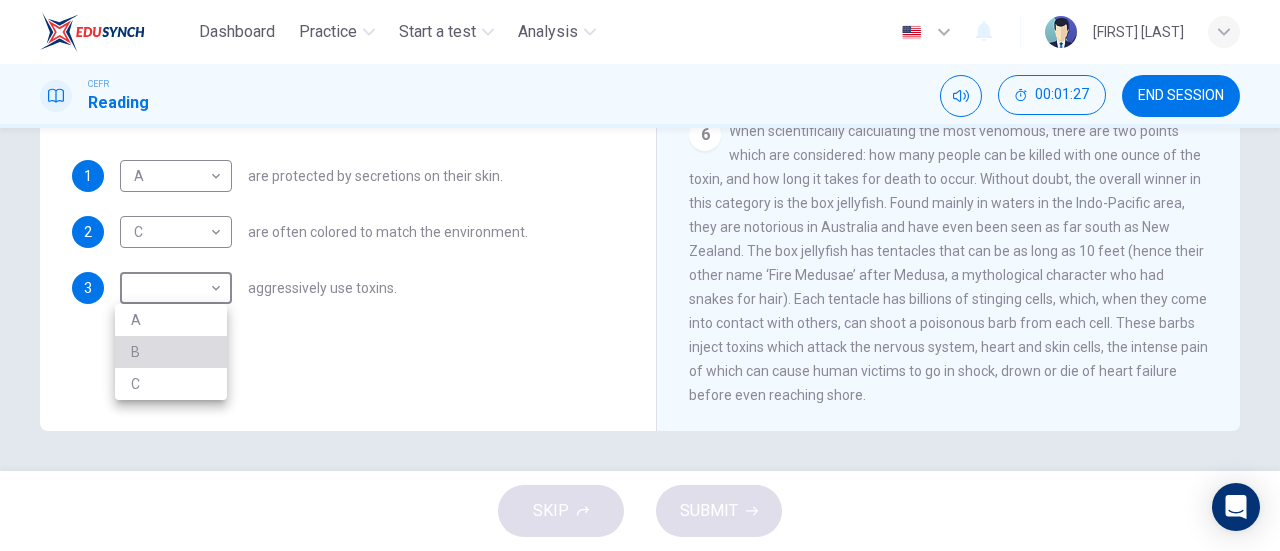 click on "B" at bounding box center [171, 352] 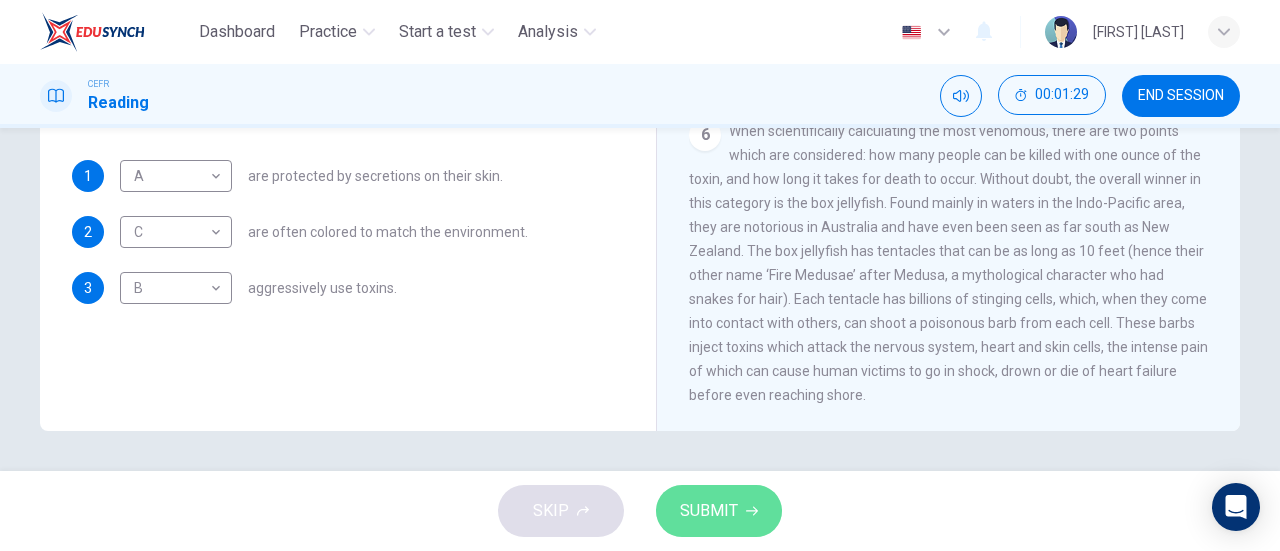 click on "SUBMIT" at bounding box center [709, 511] 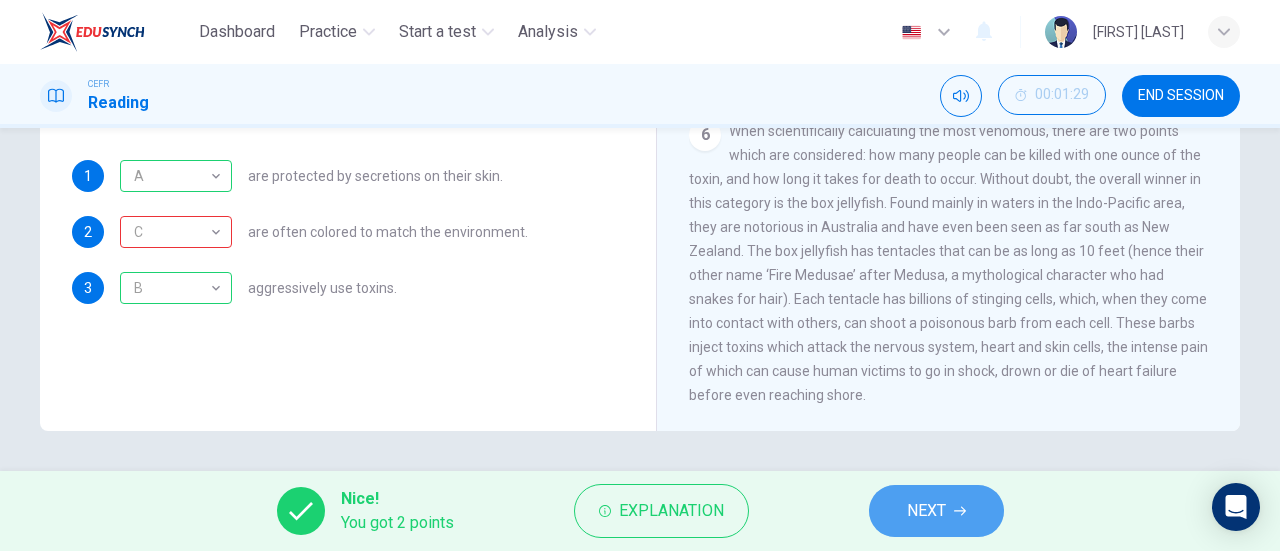click on "NEXT" at bounding box center [926, 511] 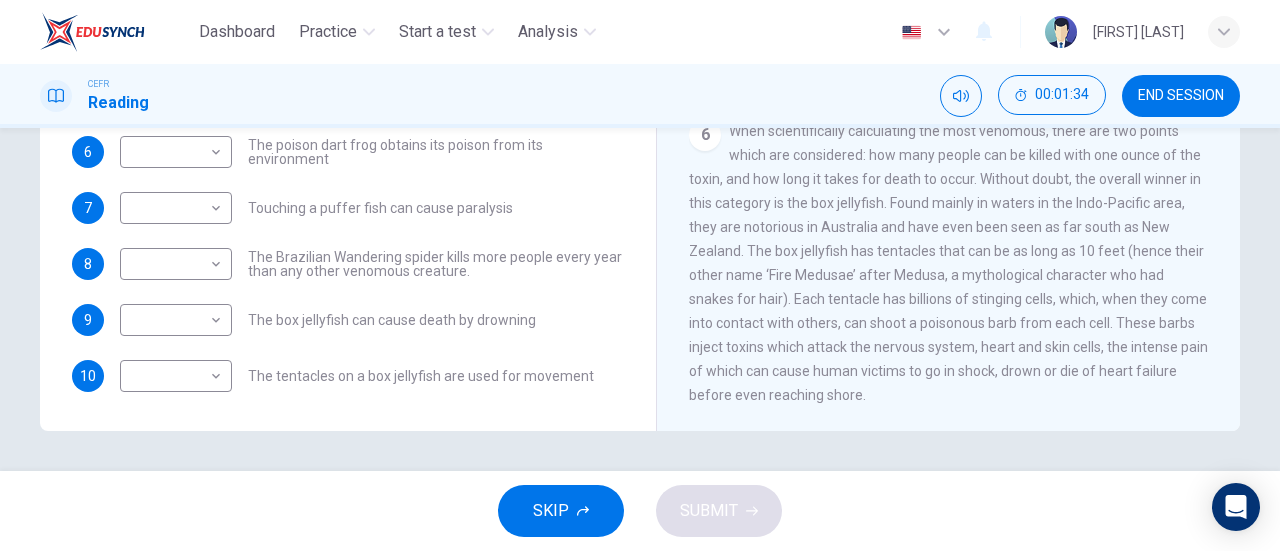 scroll, scrollTop: 0, scrollLeft: 0, axis: both 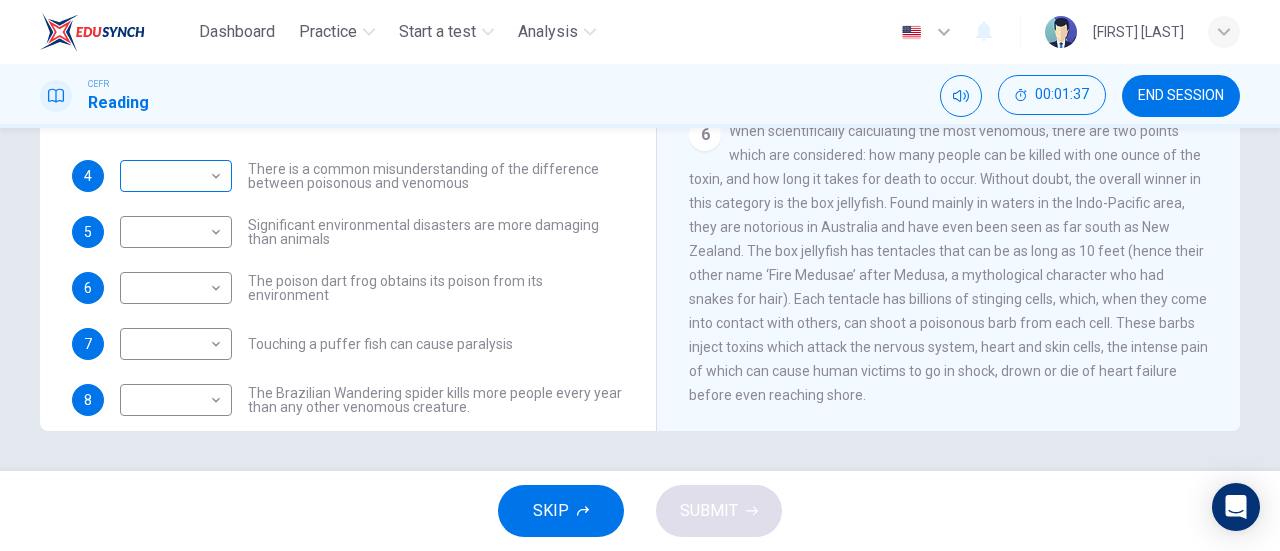 click on "Dashboard Practice Start a test Analysis English en ​ [FIRST] [LAST] CEFR Reading 00:01:37 END SESSION Questions 4 - 10 Do the following statements agree with the information given in the Reading Passage?
In the boxes below, on your answer sheet write TRUE if the statement is true FALSE if the statement is false NOT GIVEN if the information is not given in the passage 4 ​ ​ There is a common misunderstanding of the difference between poisonous and venomous 5 ​ ​ Significant environmental disasters are more damaging than animals 6 ​ ​ The poison dart frog obtains its poison from its environment 7 ​ ​ Touching a puffer fish can cause paralysis 8 ​ ​ The Brazilian Wandering spider kills more people every year than any other venomous creature. 9 ​ ​ The box jellyfish can cause death by drowning 10 ​ ​ The tentacles on a box jellyfish are used for movement Poisonous Animals CLICK TO ZOOM Click to Zoom 1 2 3 4 5 6 SKIP SUBMIT
Dashboard Practice Analysis" at bounding box center (640, 275) 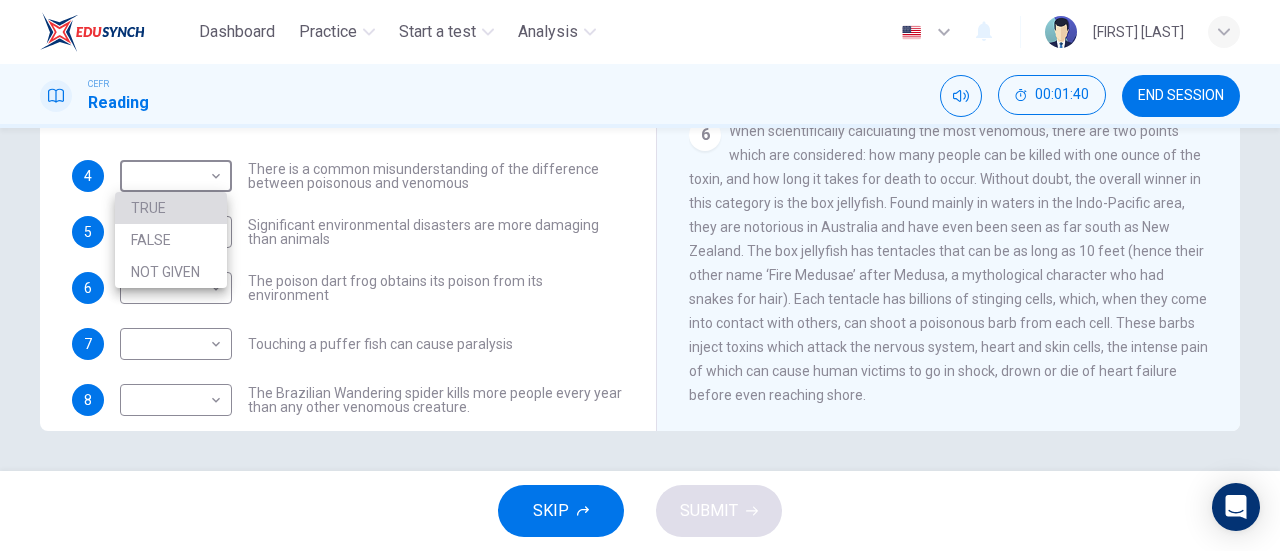 click on "TRUE" at bounding box center (171, 208) 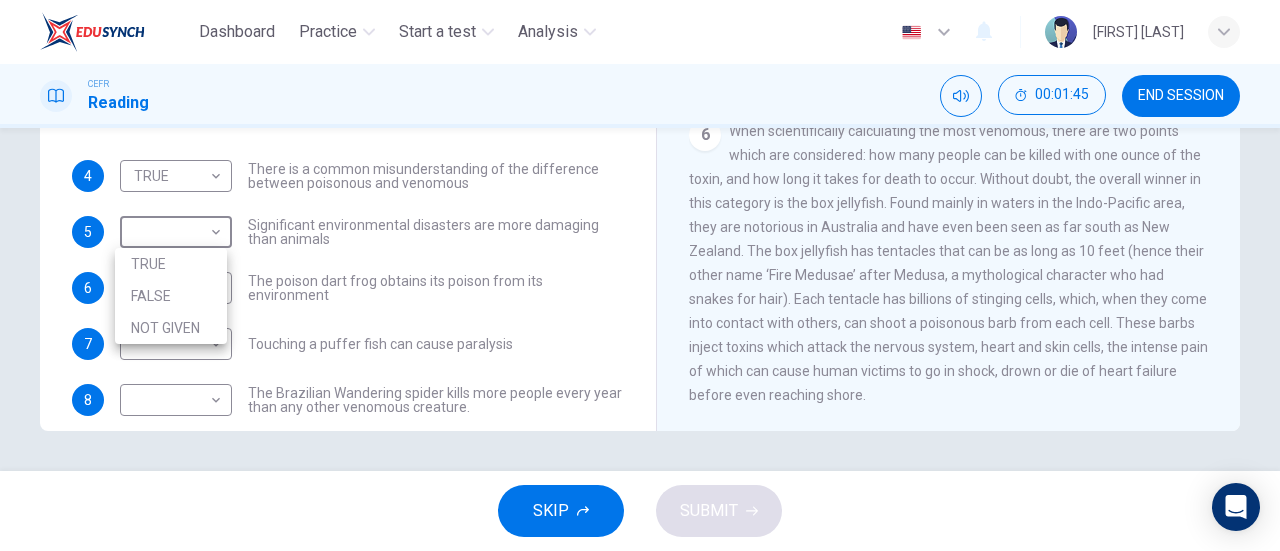 drag, startPoint x: 210, startPoint y: 229, endPoint x: 165, endPoint y: 318, distance: 99.72964 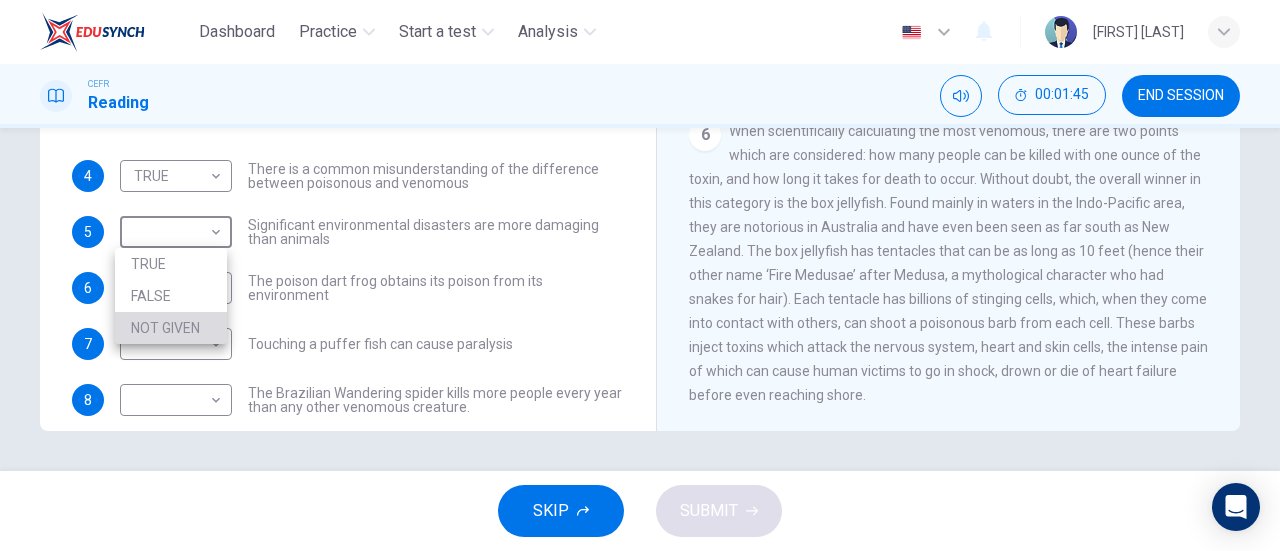 click on "NOT GIVEN" at bounding box center [171, 328] 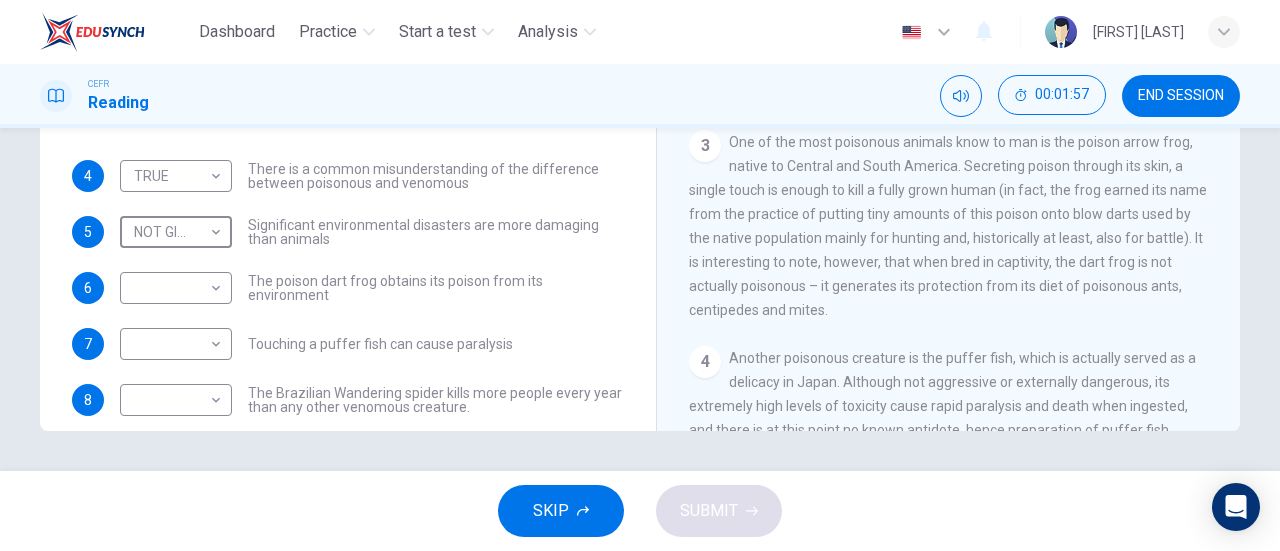 scroll, scrollTop: 526, scrollLeft: 0, axis: vertical 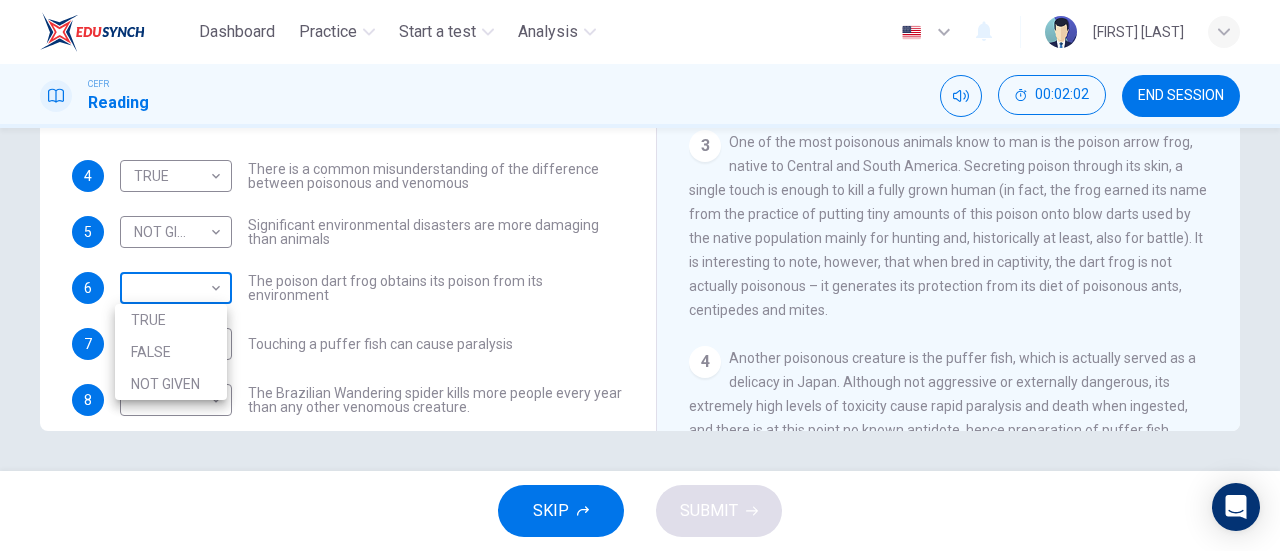 click on "Dashboard Practice Start a test Analysis English en ​ [FIRST] [LAST] CEFR Reading 00:02:02 END SESSION Questions 4 - 10 Do the following statements agree with the information given in the Reading Passage?
In the boxes below, on your answer sheet write TRUE if the statement is true FALSE if the statement is false NOT GIVEN if the information is not given in the passage 4 TRUE TRUE ​ There is a common misunderstanding of the difference between poisonous and venomous 5 ​ ​ Significant environmental disasters are more damaging than animals 6 ​ ​ The poison dart frog obtains its poison from its environment 7 ​ ​ Touching a puffer fish can cause paralysis 8 ​ ​ The Brazilian Wandering spider kills more people every year than any other venomous creature. 9 ​ ​ The box jellyfish can cause death by drowning 10 ​ ​ The tentacles on a box jellyfish are used for movement Poisonous Animals CLICK TO ZOOM Click to Zoom 1 2 3 4 5 6 SKIP SUBMIT
2025" at bounding box center [640, 275] 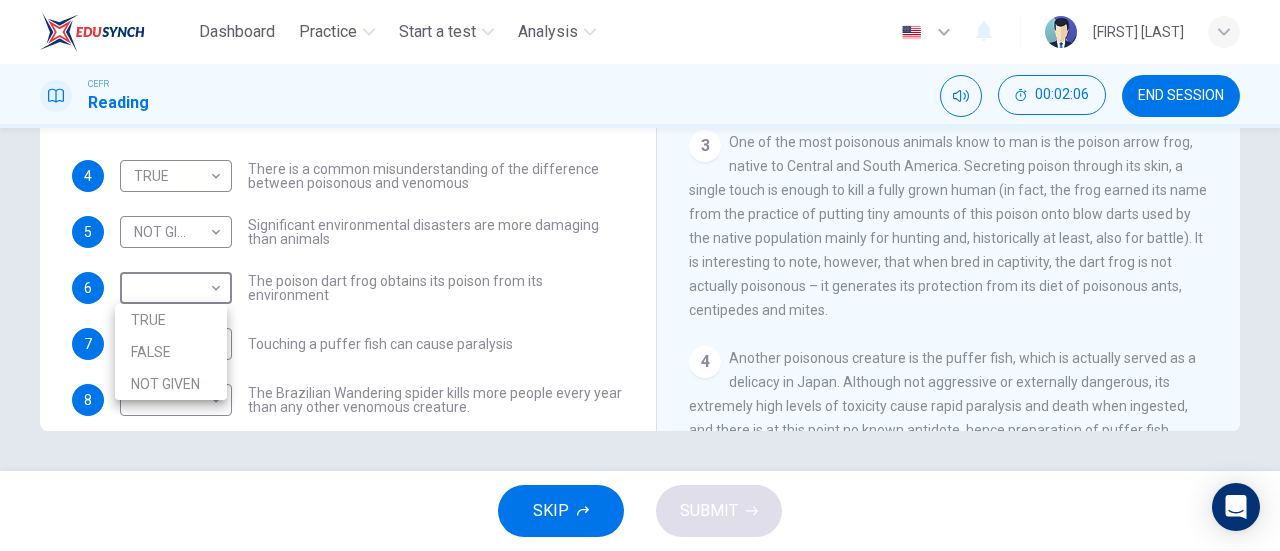 click on "FALSE" at bounding box center [171, 352] 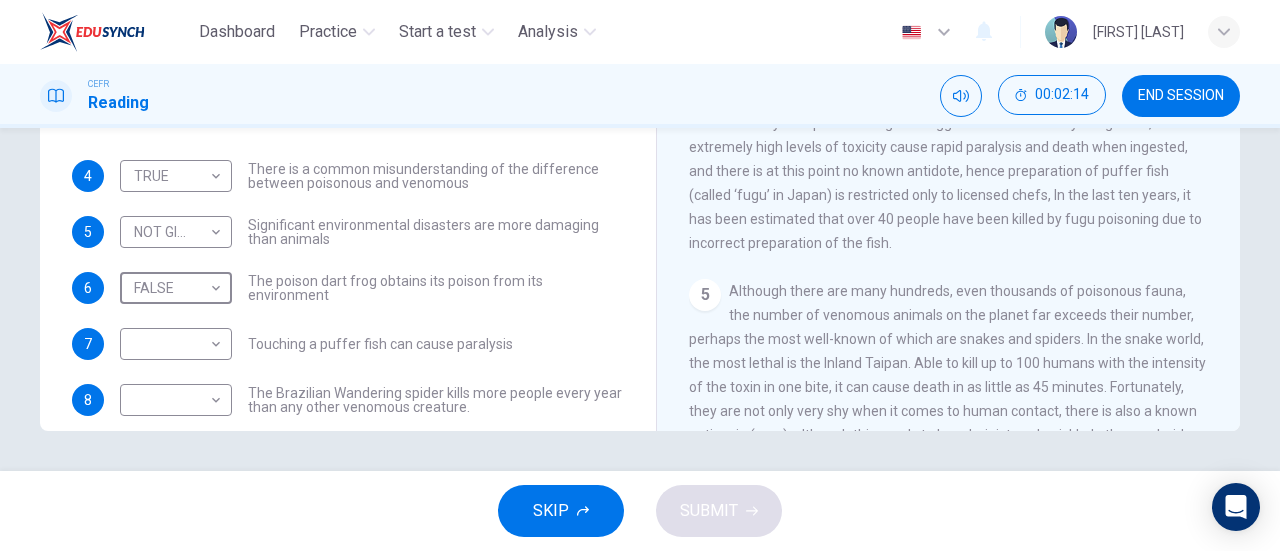 scroll, scrollTop: 791, scrollLeft: 0, axis: vertical 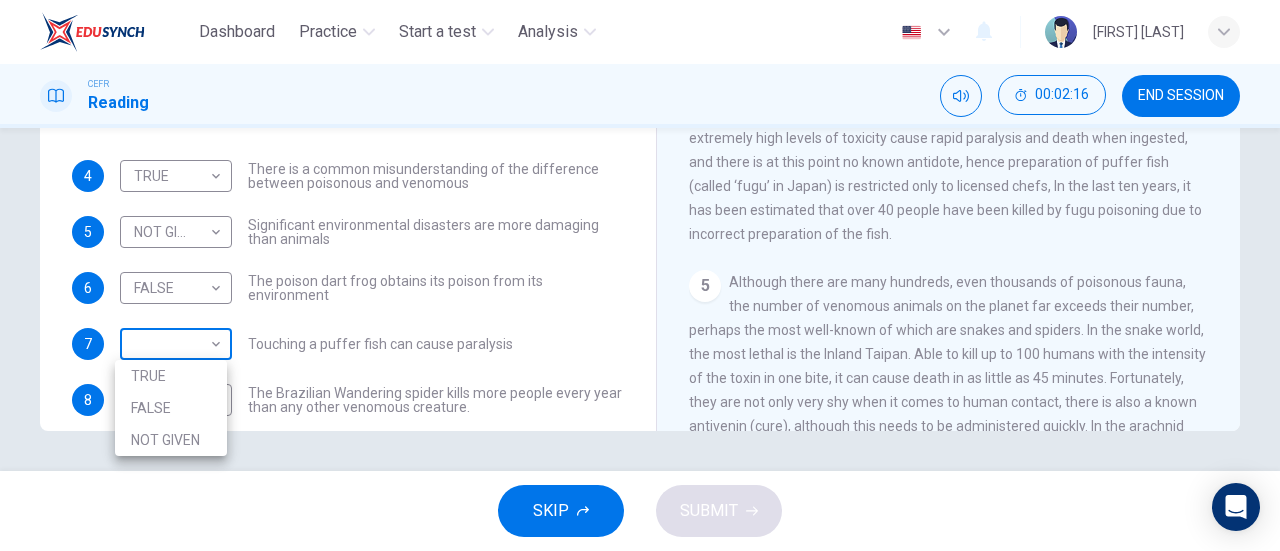 click on "Dashboard Practice Start a test Analysis English en ​ [FIRST] [LAST] CEFR Reading 00:02:16 END SESSION Questions 4 - 10 Do the following statements agree with the information given in the Reading Passage?
In the boxes below, on your answer sheet write TRUE if the statement is true FALSE if the statement is false NOT GIVEN if the information is not given in the passage 4 TRUE TRUE ​ There is a common misunderstanding of the difference between poisonous and venomous 5 NOT GIVEN NOT GIVEN ​ Significant environmental disasters are more damaging than animals 6 FALSE FALSE ​ The poison dart frog obtains its poison from its environment 7 ​ ​ Touching a puffer fish can cause paralysis 8 ​ ​ The Brazilian Wandering spider kills more people every year than any other venomous creature. 9 ​ ​ The box jellyfish can cause death by drowning 10 ​ ​ The tentacles on a box jellyfish are used for movement Poisonous Animals CLICK TO ZOOM Click to Zoom 1 2 3 4 5 6 SKIP SUBMIT" at bounding box center (640, 275) 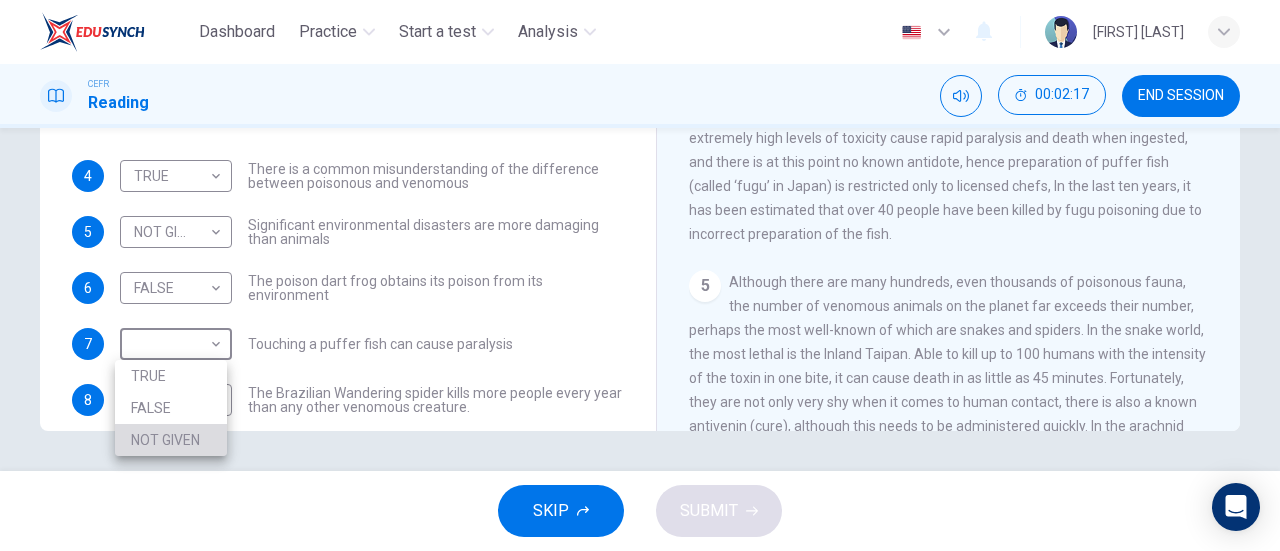 click on "NOT GIVEN" at bounding box center (171, 440) 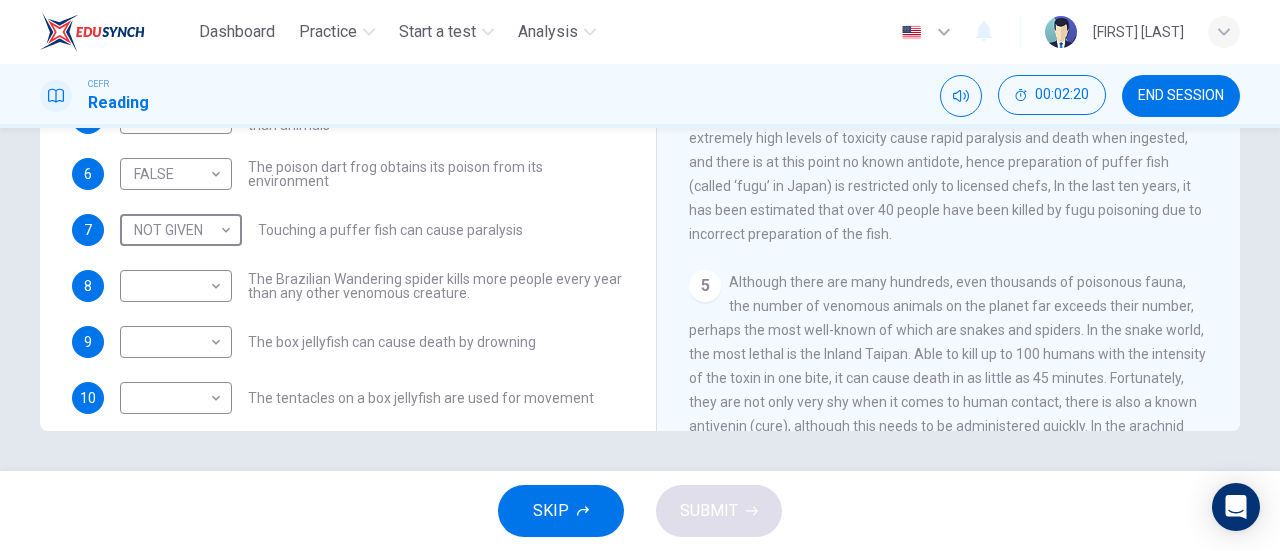 scroll, scrollTop: 117, scrollLeft: 0, axis: vertical 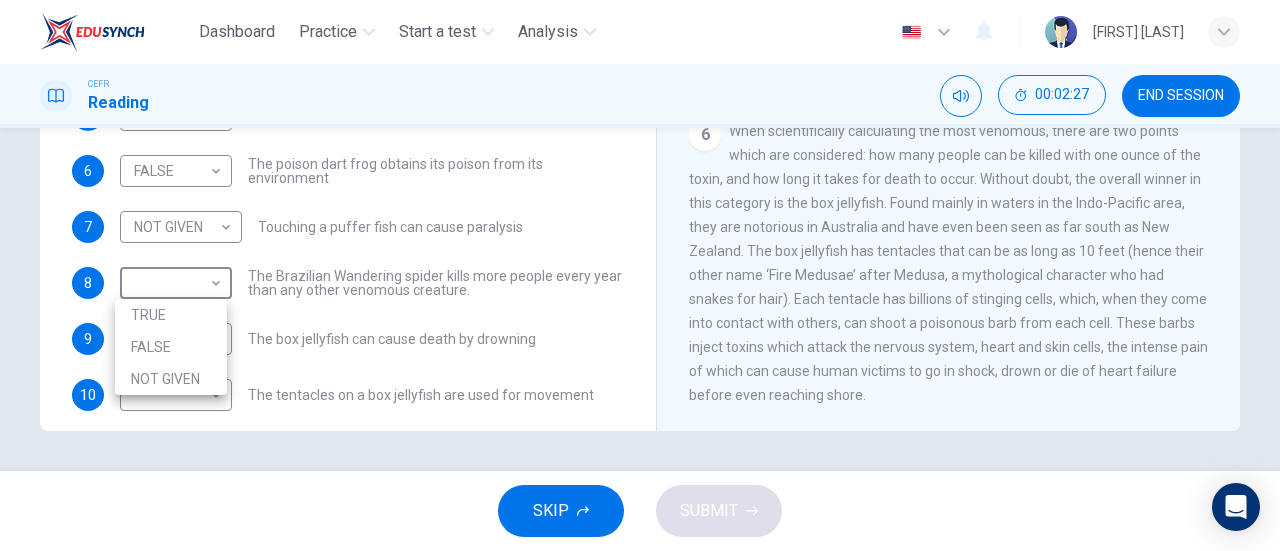 drag, startPoint x: 210, startPoint y: 285, endPoint x: 188, endPoint y: 378, distance: 95.566734 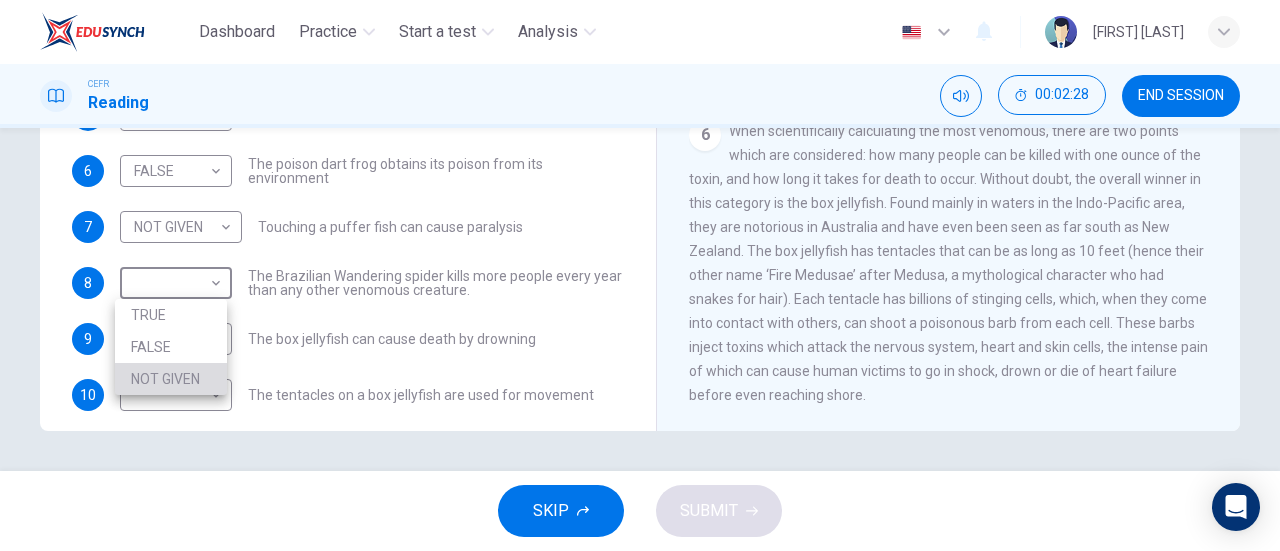 click on "NOT GIVEN" at bounding box center (171, 379) 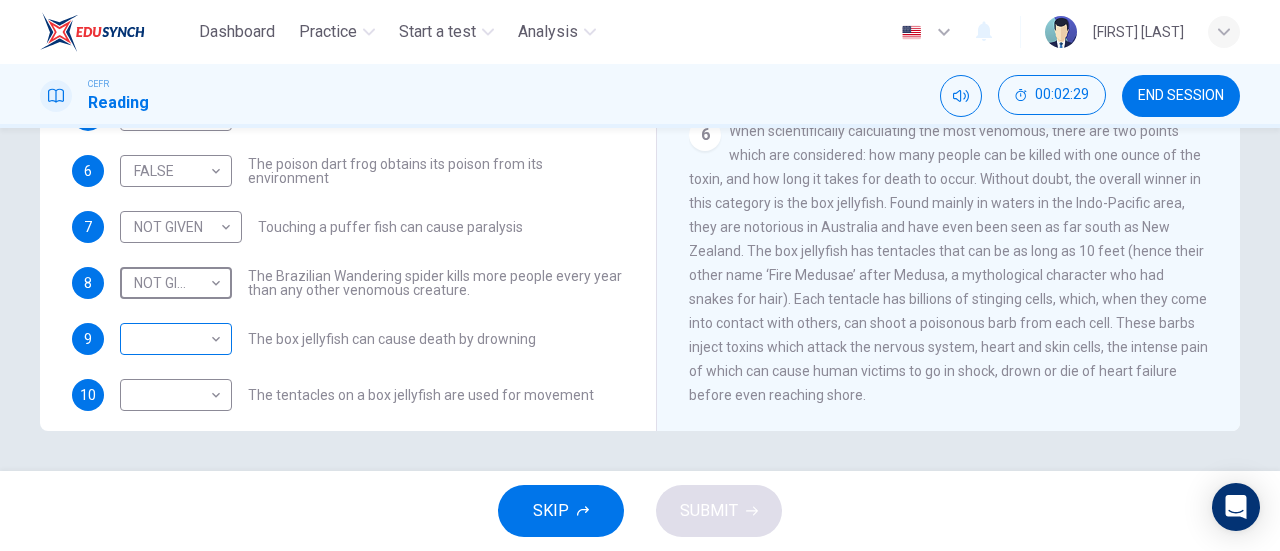 click on "Dashboard Practice Start a test Analysis English en ​ [FIRST] [LAST] CEFR Reading 00:02:29 END SESSION Questions 4 - 10 Do the following statements agree with the information given in the Reading Passage?
In the boxes below, on your answer sheet write TRUE if the statement is true FALSE if the statement is false NOT GIVEN if the information is not given in the passage 4 TRUE TRUE ​ There is a common misunderstanding of the difference between poisonous and venomous 5 NOT GIVEN NOT GIVEN ​ Significant environmental disasters are more damaging than animals 6 FALSE FALSE ​ The poison dart frog obtains its poison from its environment 7 NOT GIVEN NOT GIVEN ​ Touching a puffer fish can cause paralysis 8 NOT GIVEN NOT GIVEN ​ The Brazilian Wandering spider kills more people every year than any other venomous creature. 9 ​ ​ The box jellyfish can cause death by drowning 10 ​ ​ The tentacles on a box jellyfish are used for movement Poisonous Animals CLICK TO ZOOM 1 2 3 4 5 6" at bounding box center [640, 275] 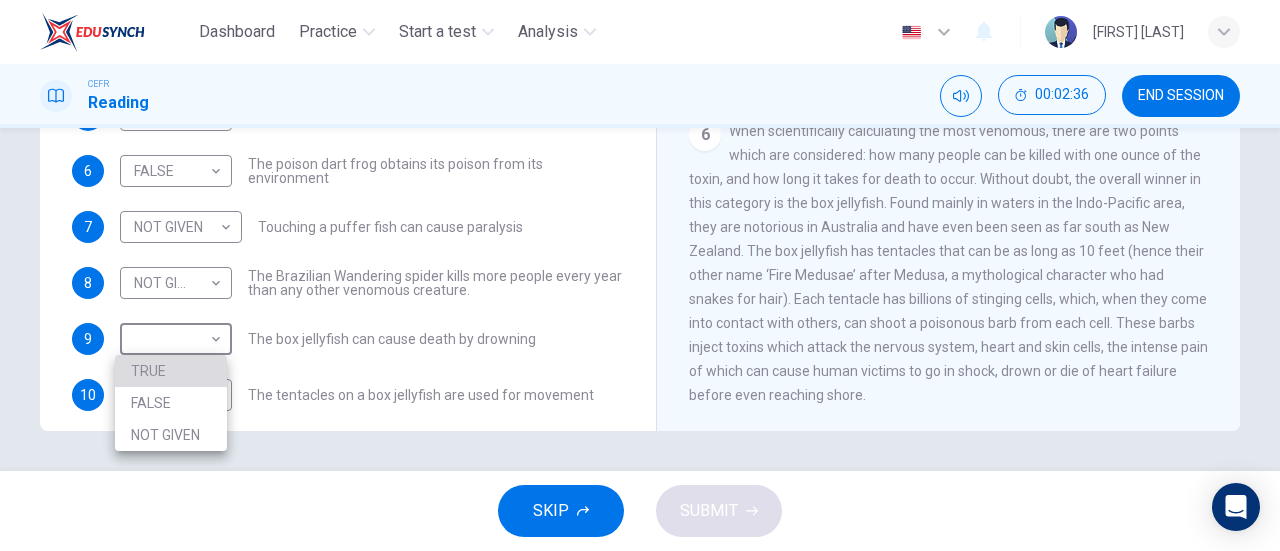 click on "TRUE" at bounding box center [171, 371] 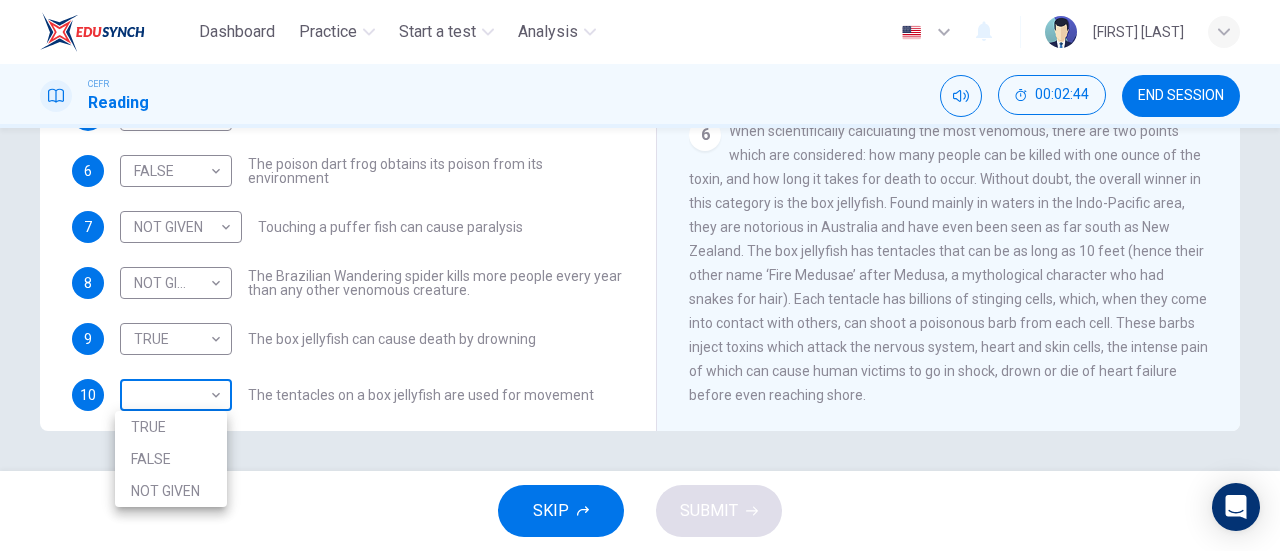 click on "Dashboard Practice Start a test Analysis English en ​ [FIRST] [LAST] CEFR Reading 00:02:44 END SESSION Questions 4 - 10 Do the following statements agree with the information given in the Reading Passage?
In the boxes below, on your answer sheet write TRUE if the statement is true FALSE if the statement is false NOT GIVEN if the information is not given in the passage 4 TRUE TRUE ​ There is a common misunderstanding of the difference between poisonous and venomous 5 NOT GIVEN NOT GIVEN ​ Significant environmental disasters are more damaging than animals 6 FALSE FALSE ​ The poison dart frog obtains its poison from its environment 7 NOT GIVEN NOT GIVEN ​ Touching a puffer fish can cause paralysis 8 NOT GIVEN NOT GIVEN ​ The Brazilian Wandering spider kills more people every year than any other venomous creature. 9 TRUE TRUE ​ The box jellyfish can cause death by drowning 10 ​ ​ The tentacles on a box jellyfish are used for movement Poisonous Animals CLICK TO ZOOM 1 2 3" at bounding box center (640, 275) 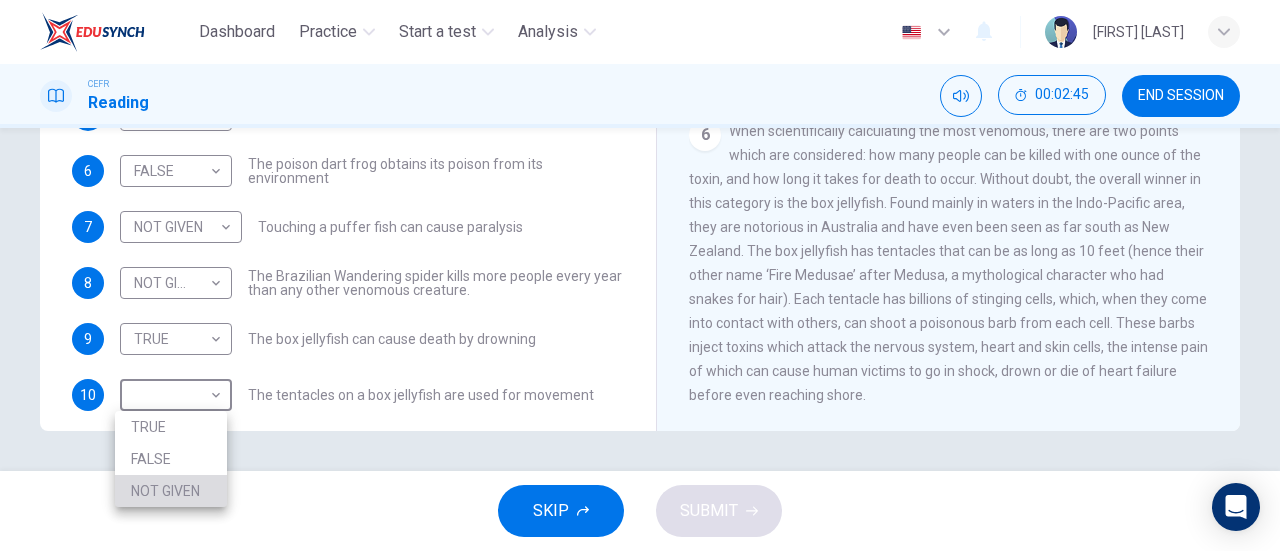 click on "NOT GIVEN" at bounding box center (171, 491) 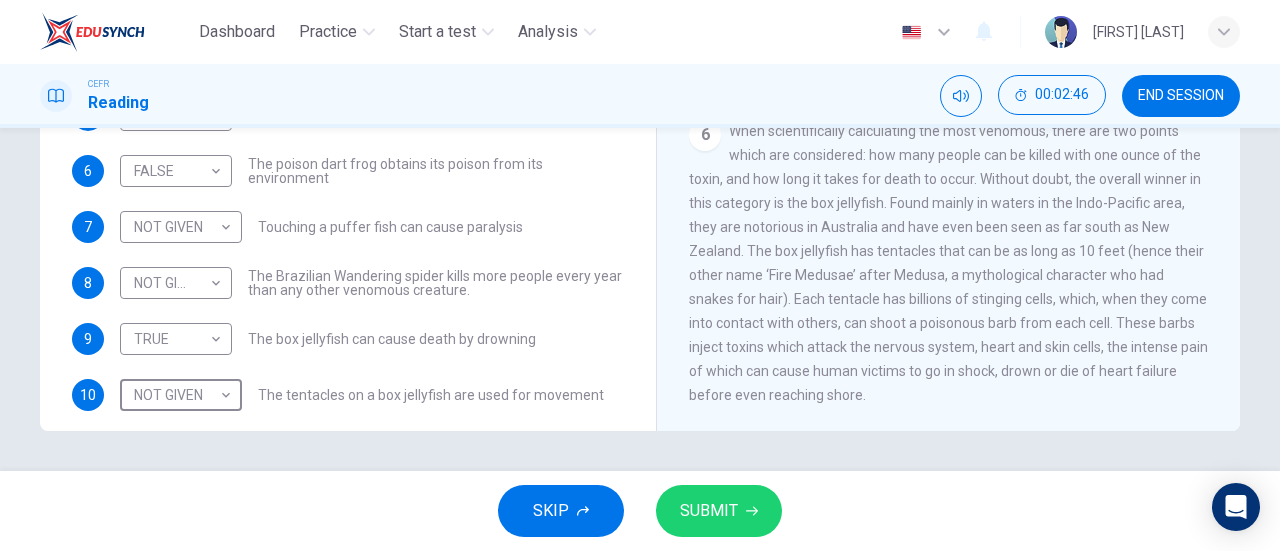 click on "SUBMIT" at bounding box center (709, 511) 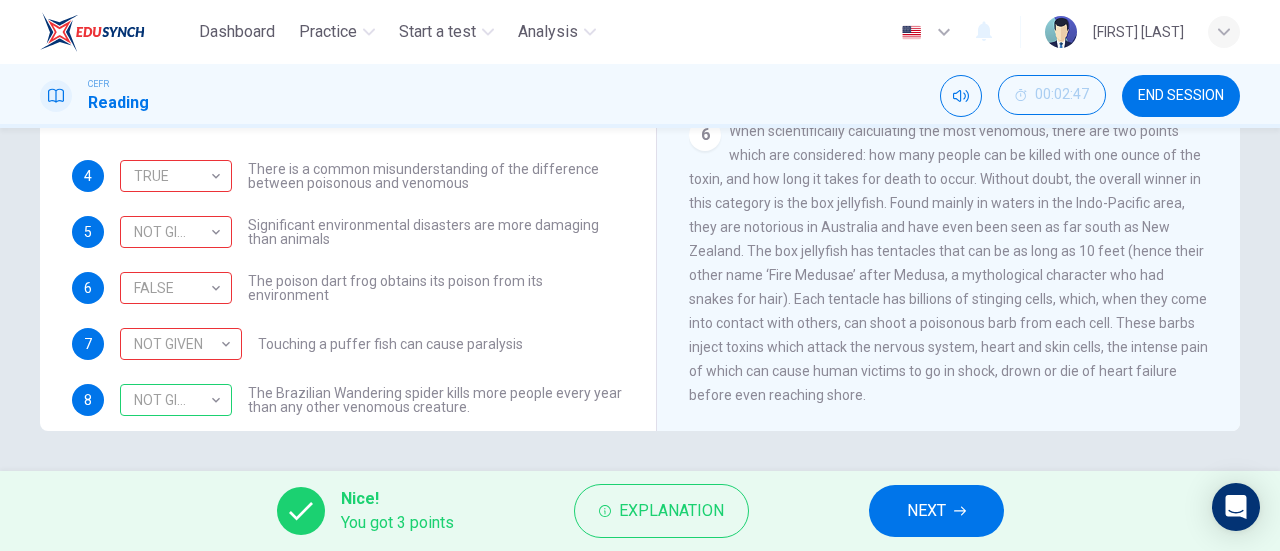 scroll, scrollTop: 69, scrollLeft: 0, axis: vertical 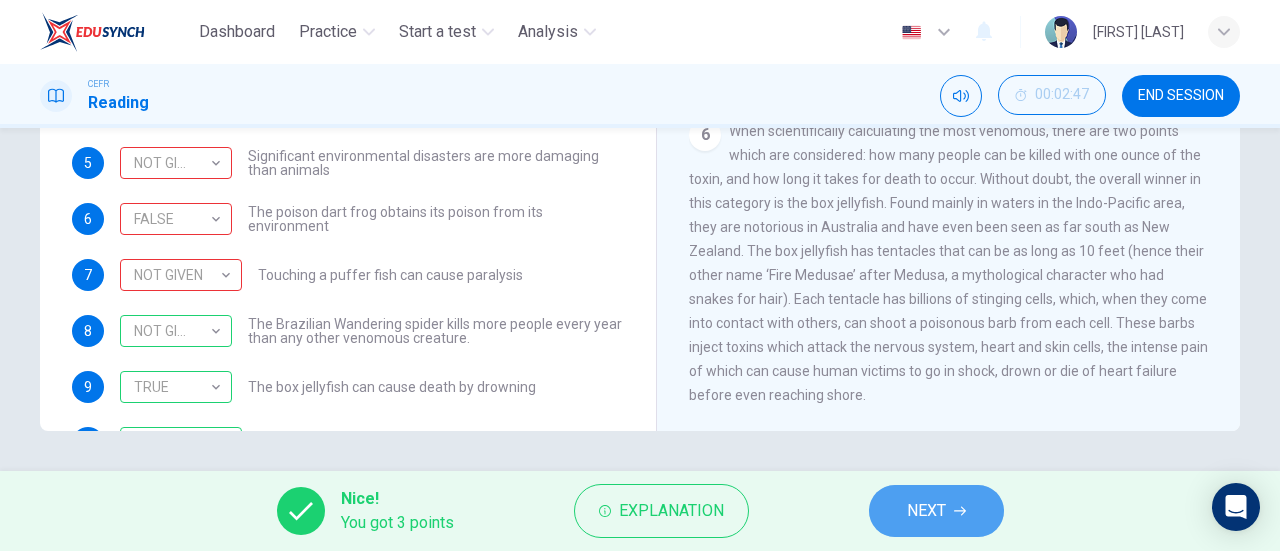 click on "NEXT" at bounding box center [926, 511] 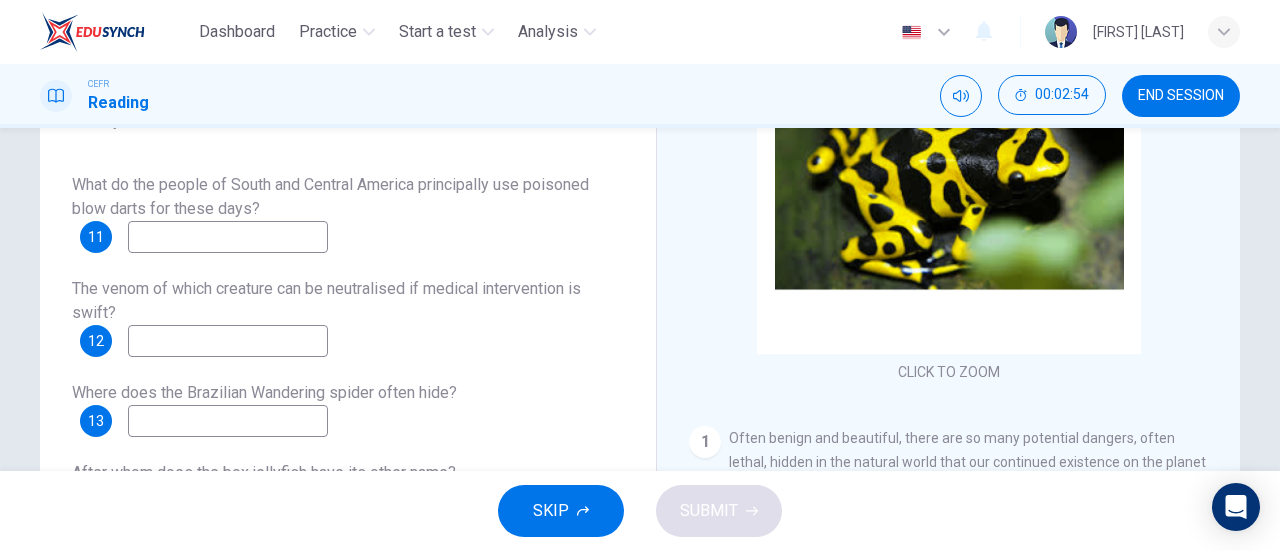 scroll, scrollTop: 253, scrollLeft: 0, axis: vertical 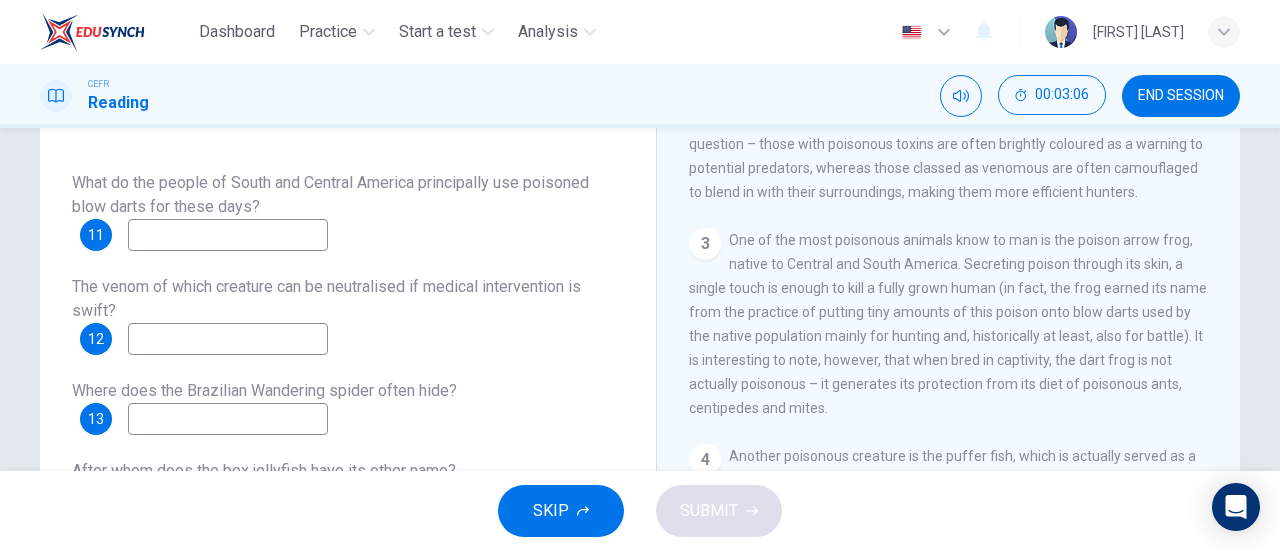 click at bounding box center [228, 235] 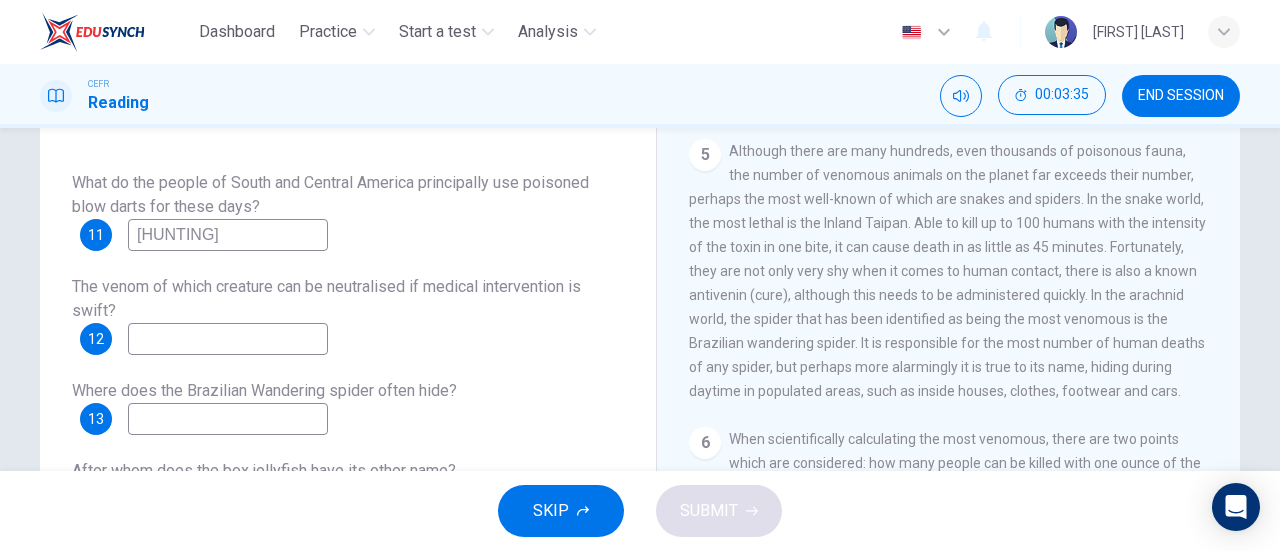 scroll, scrollTop: 1106, scrollLeft: 0, axis: vertical 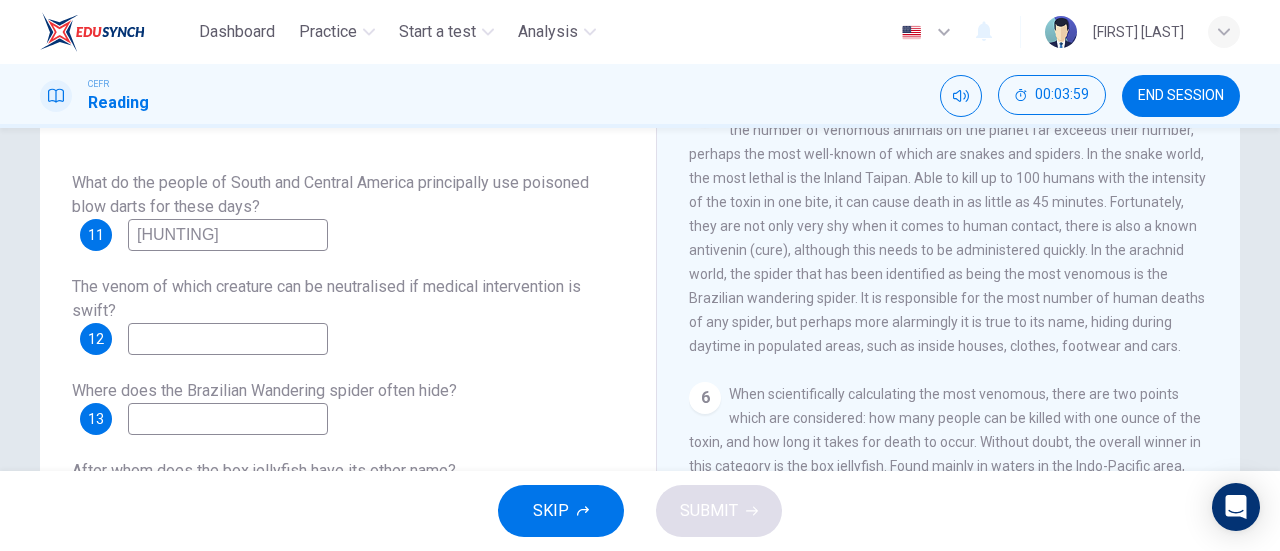 type on "[HUNTING]" 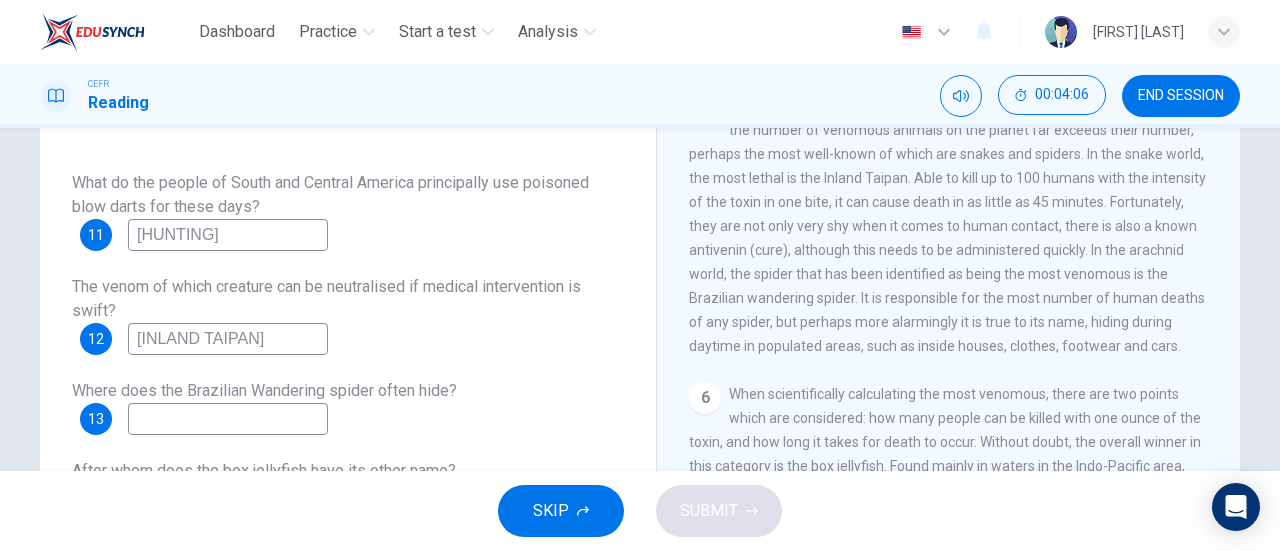 type on "[INLAND TAIPAN]" 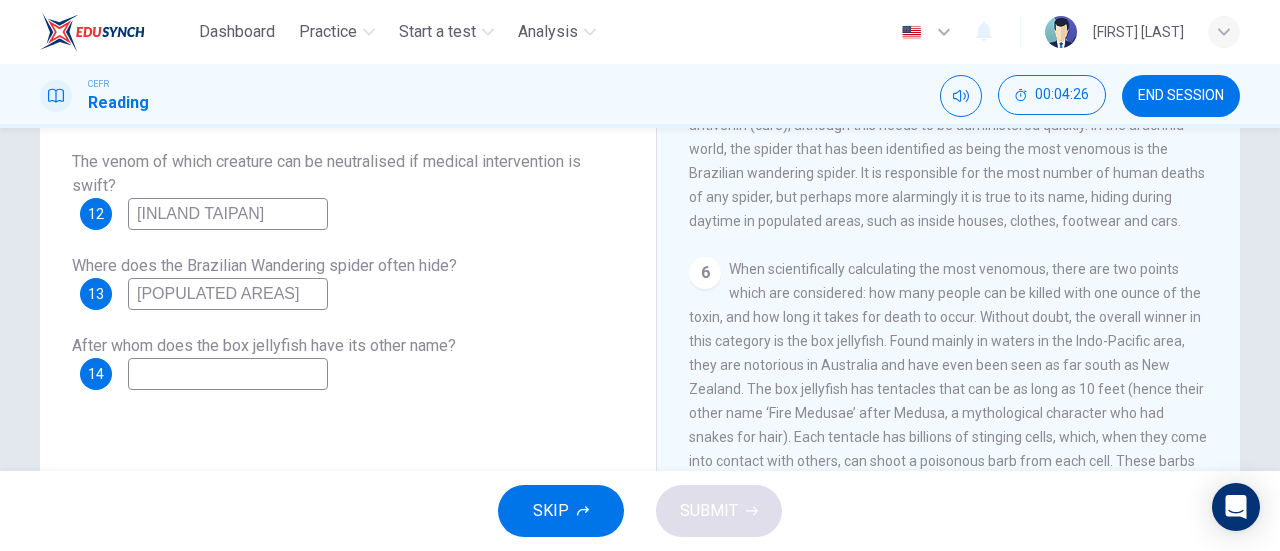 scroll, scrollTop: 380, scrollLeft: 0, axis: vertical 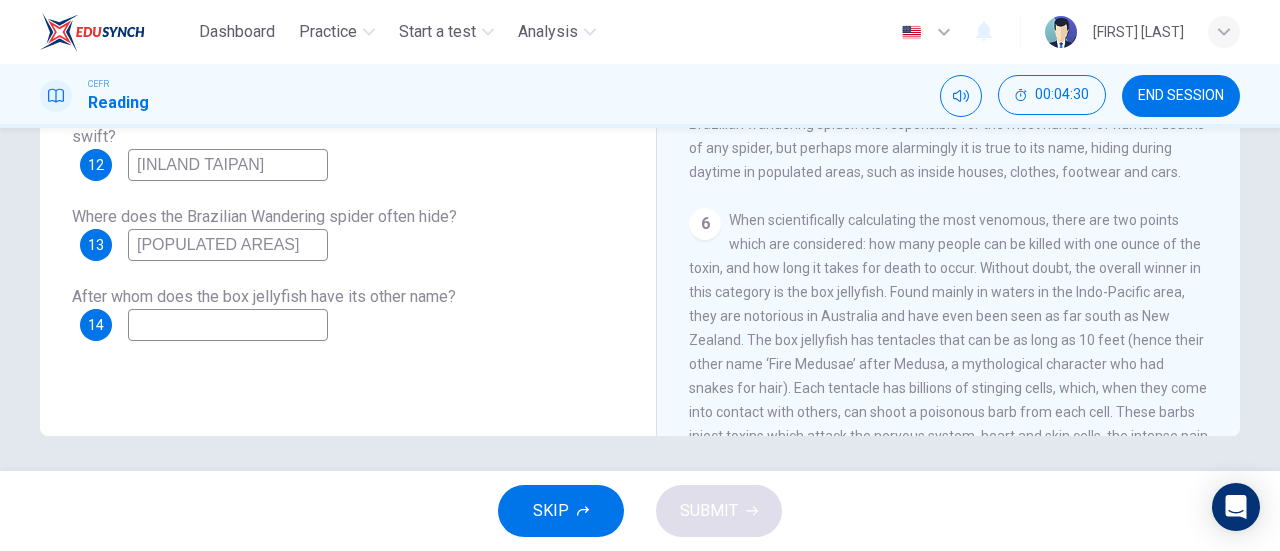 type on "[POPULATED AREAS]" 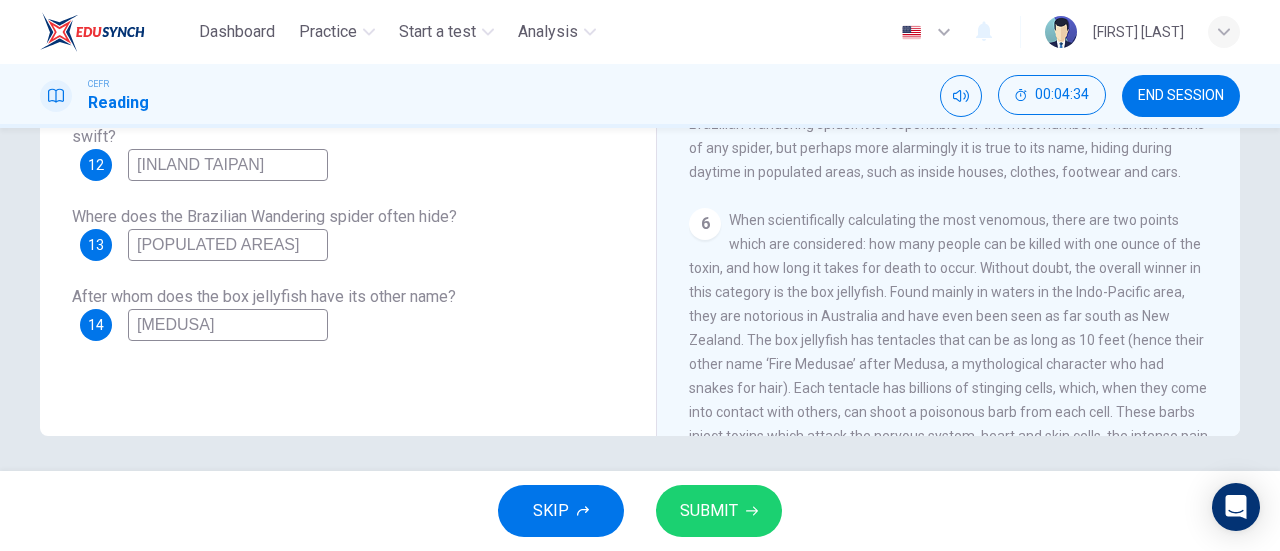 type on "[MEDUSA]" 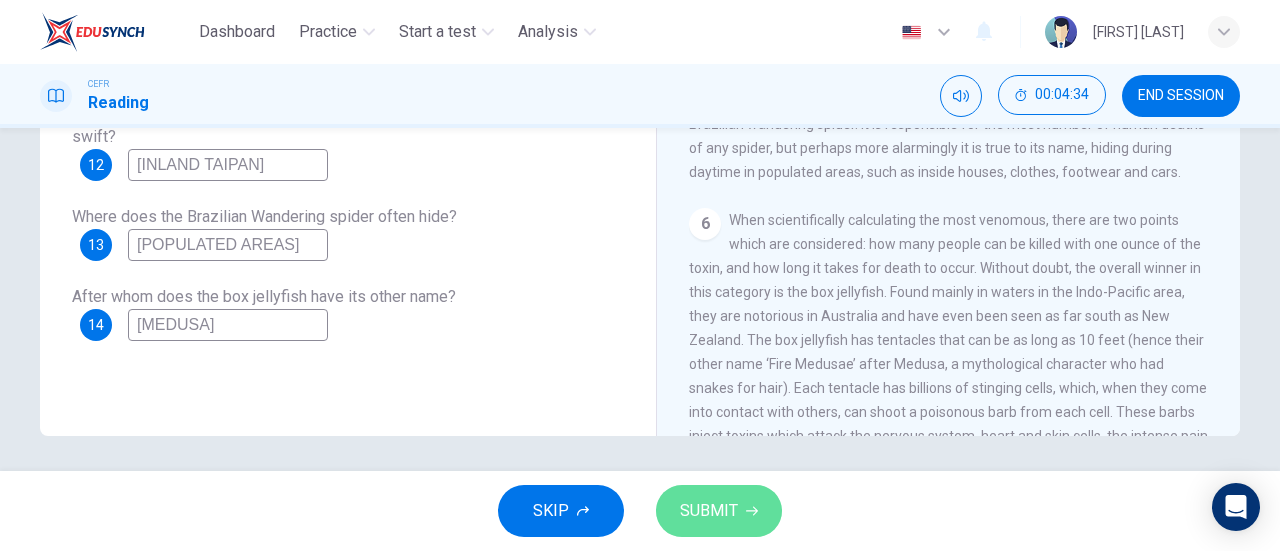 click on "SUBMIT" at bounding box center (719, 511) 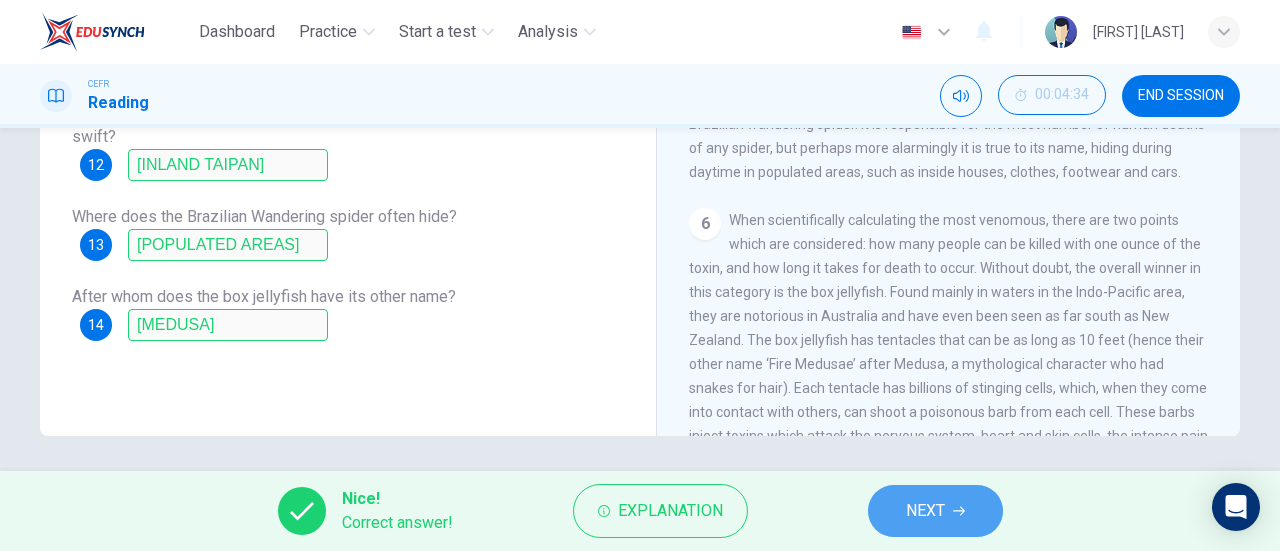 click on "NEXT" at bounding box center (925, 511) 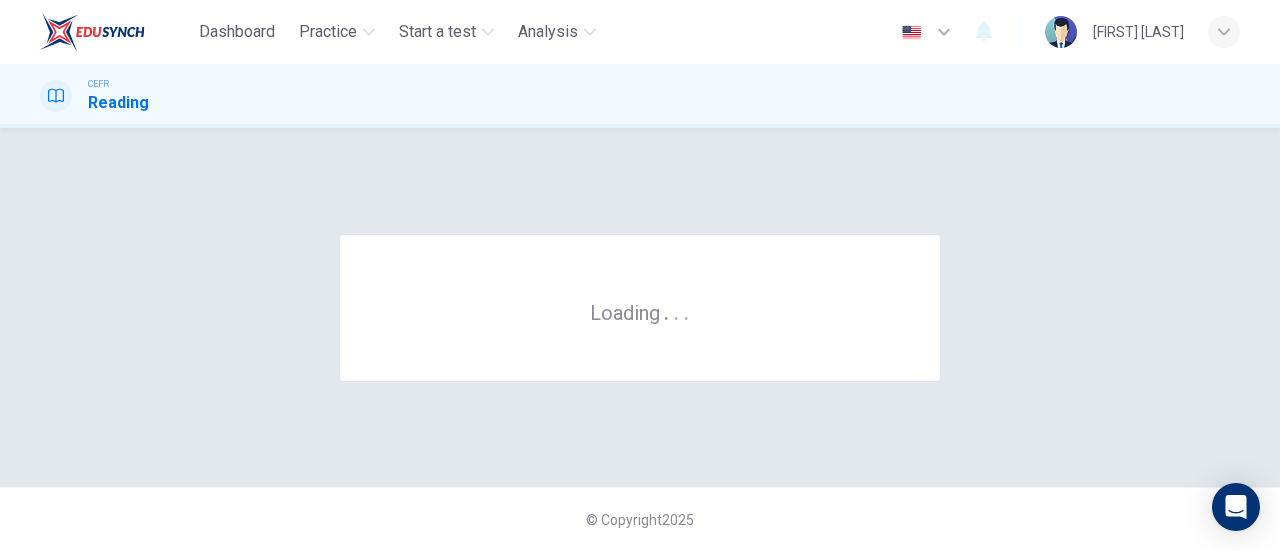 scroll, scrollTop: 0, scrollLeft: 0, axis: both 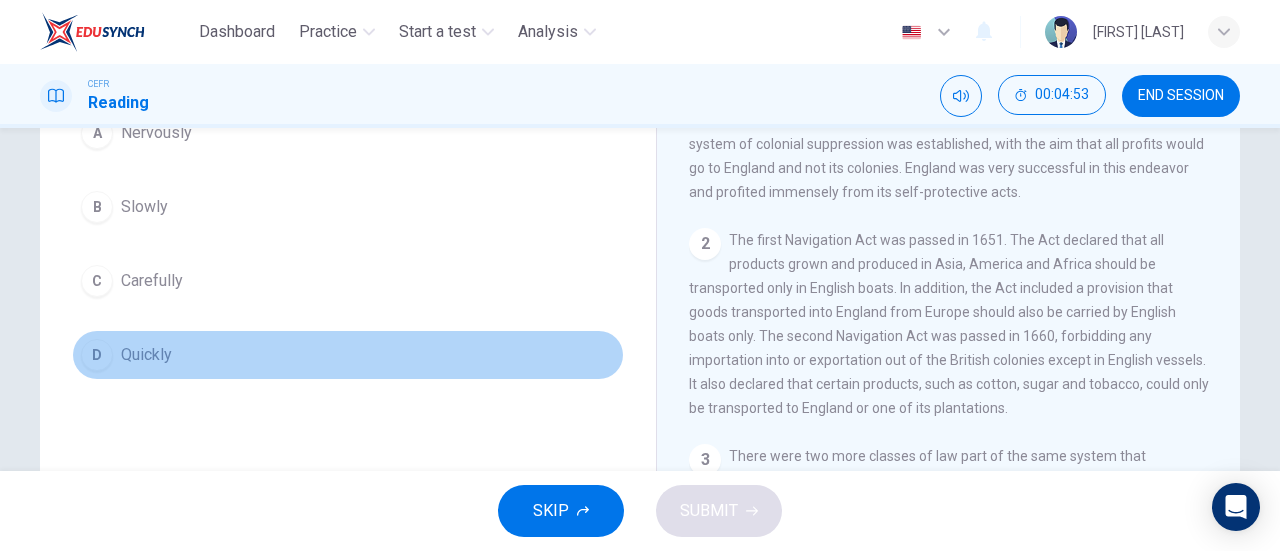 click on "D" at bounding box center [97, 133] 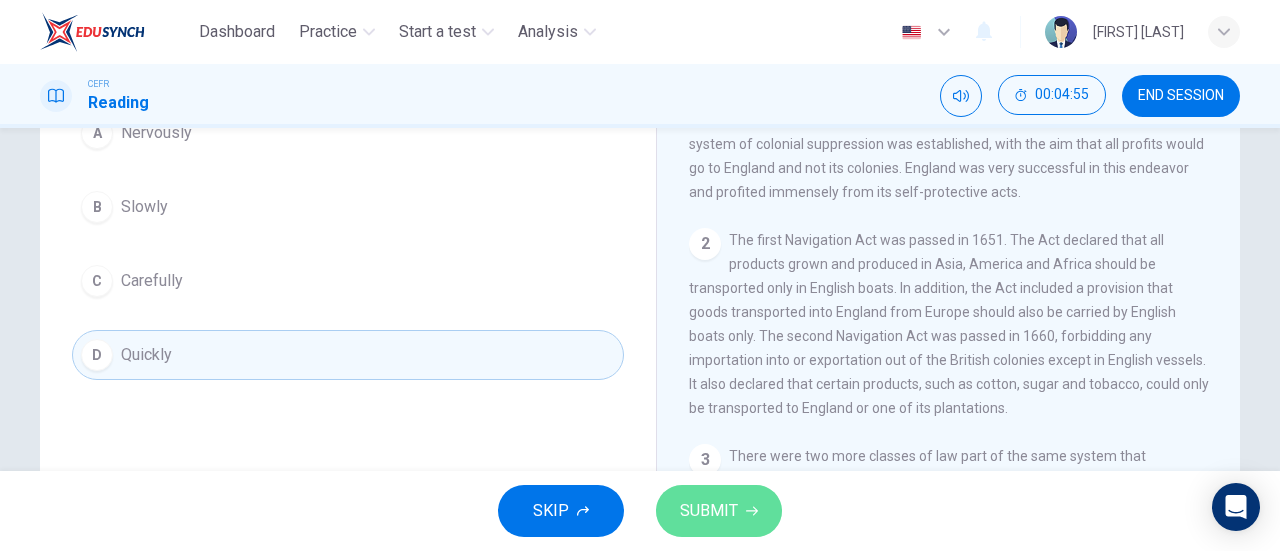 click on "SUBMIT" at bounding box center [709, 511] 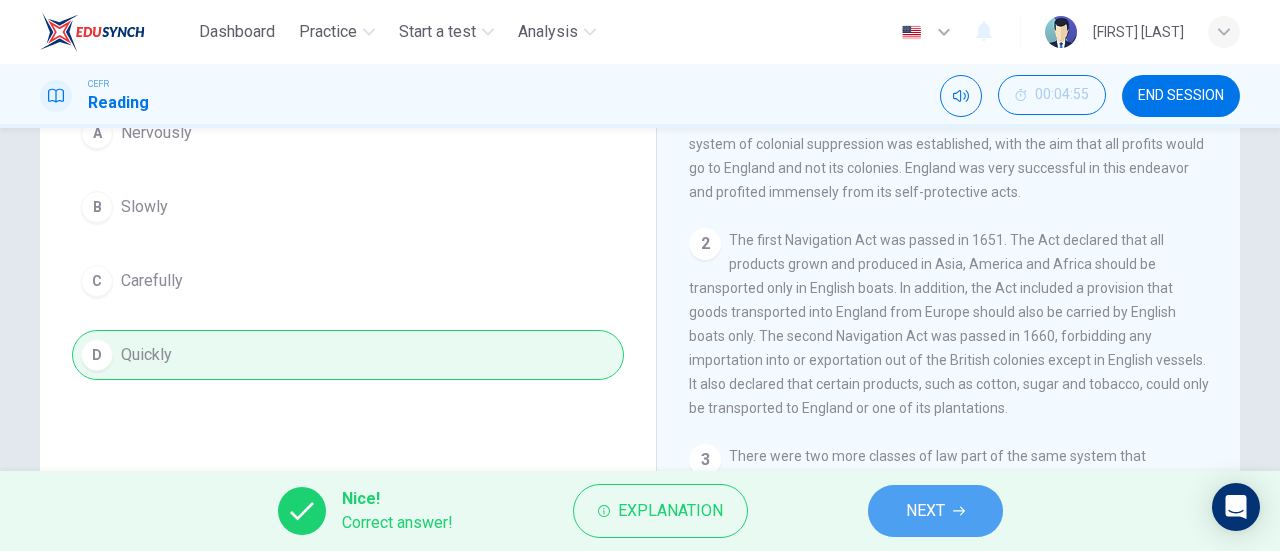 click on "NEXT" at bounding box center (925, 511) 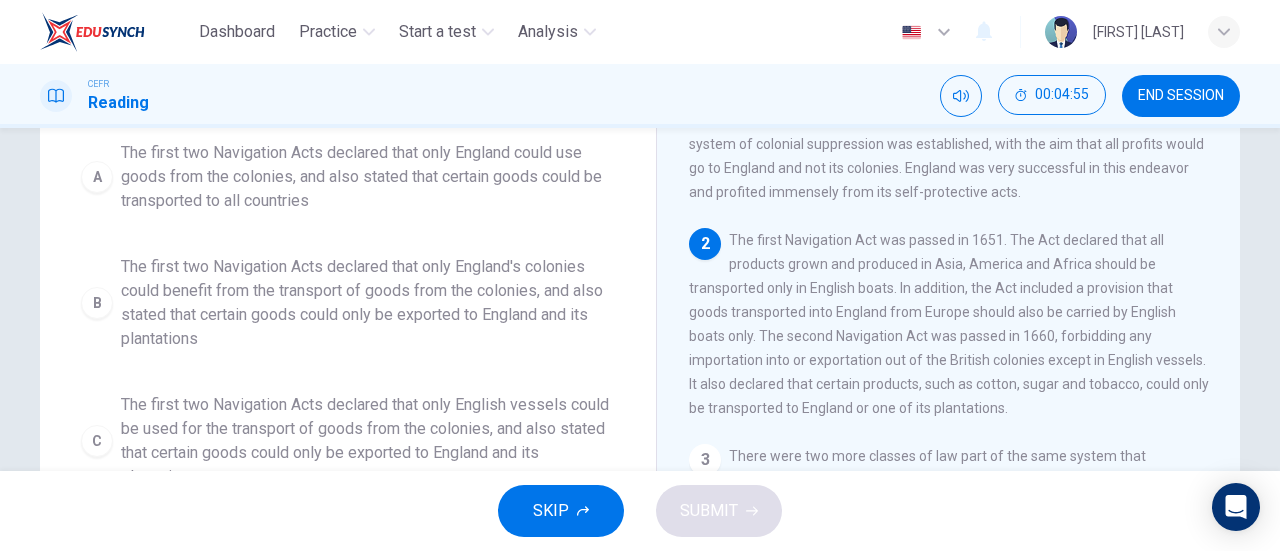 scroll, scrollTop: 244, scrollLeft: 0, axis: vertical 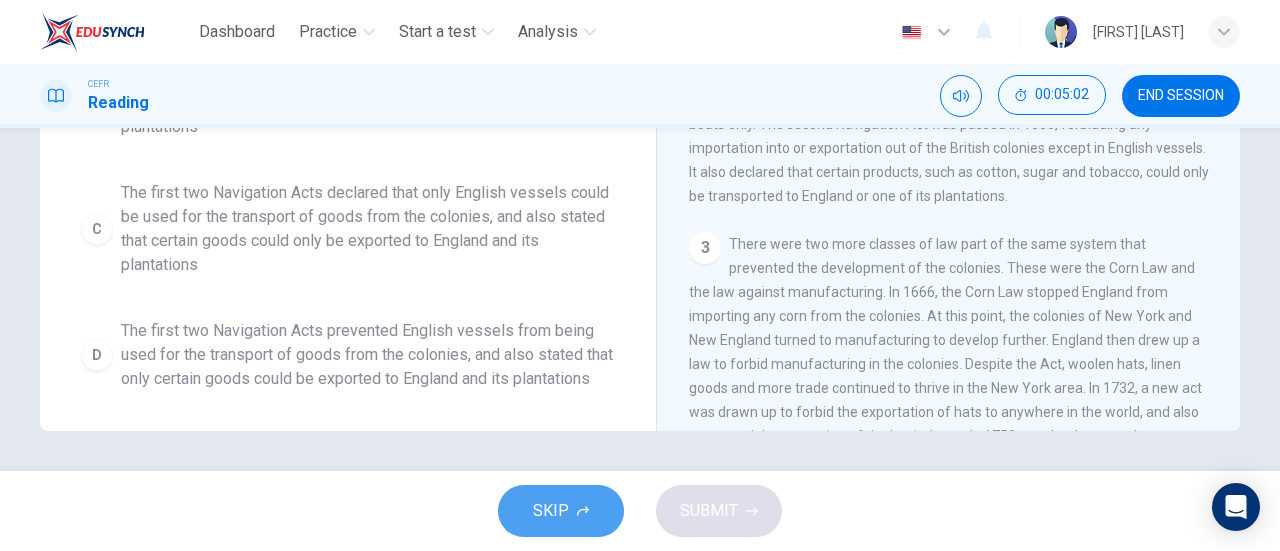 click on "SKIP" at bounding box center (561, 511) 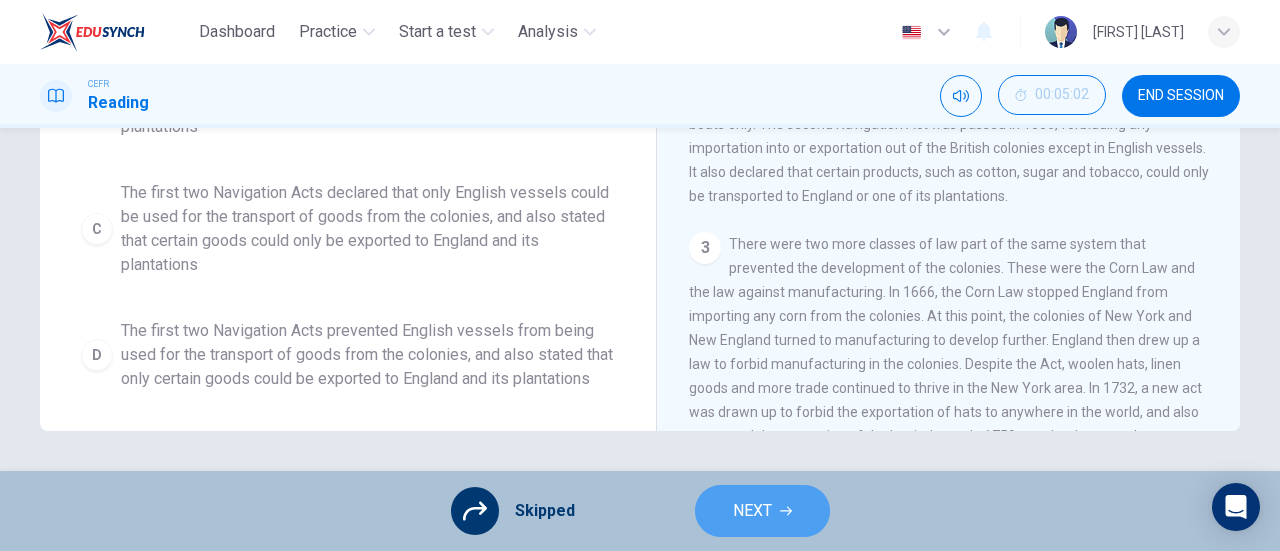 click on "NEXT" at bounding box center (762, 511) 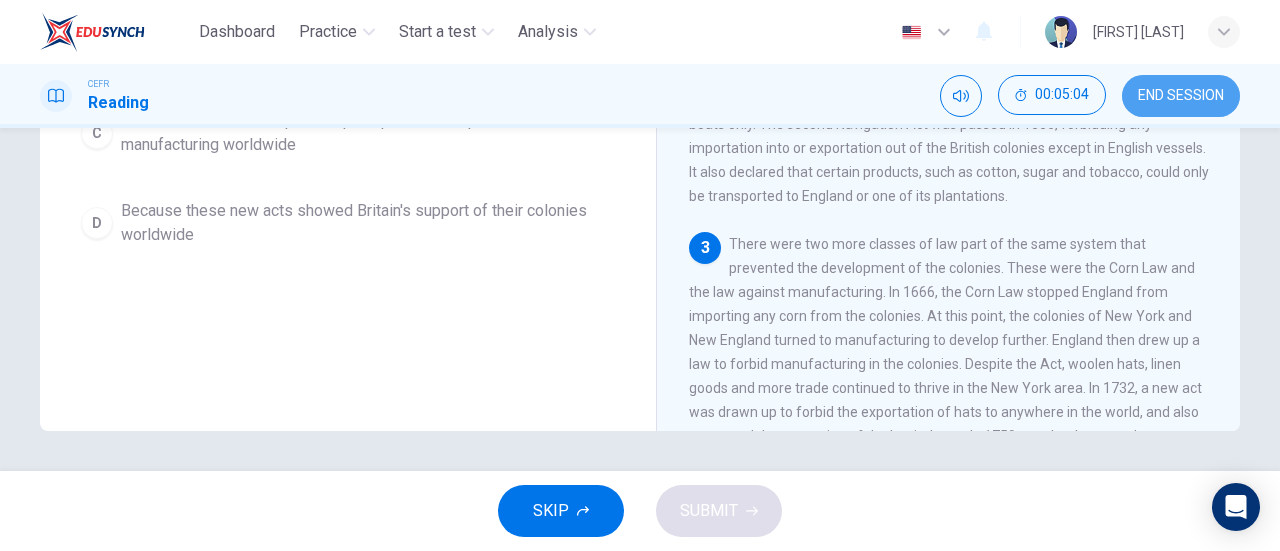 click on "END SESSION" at bounding box center (1181, 96) 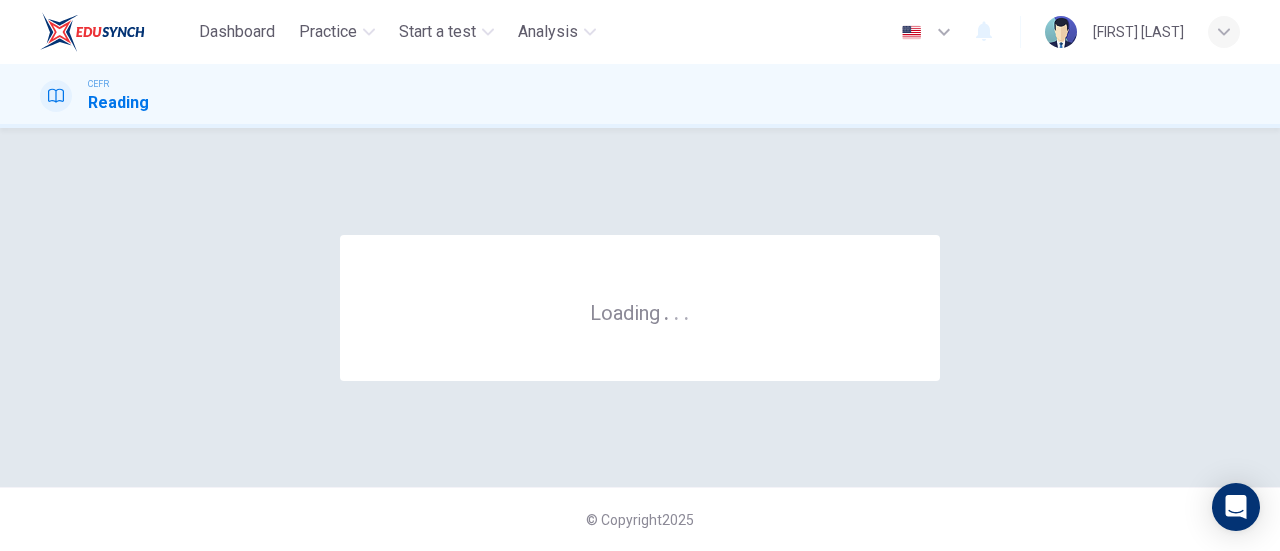 scroll, scrollTop: 0, scrollLeft: 0, axis: both 